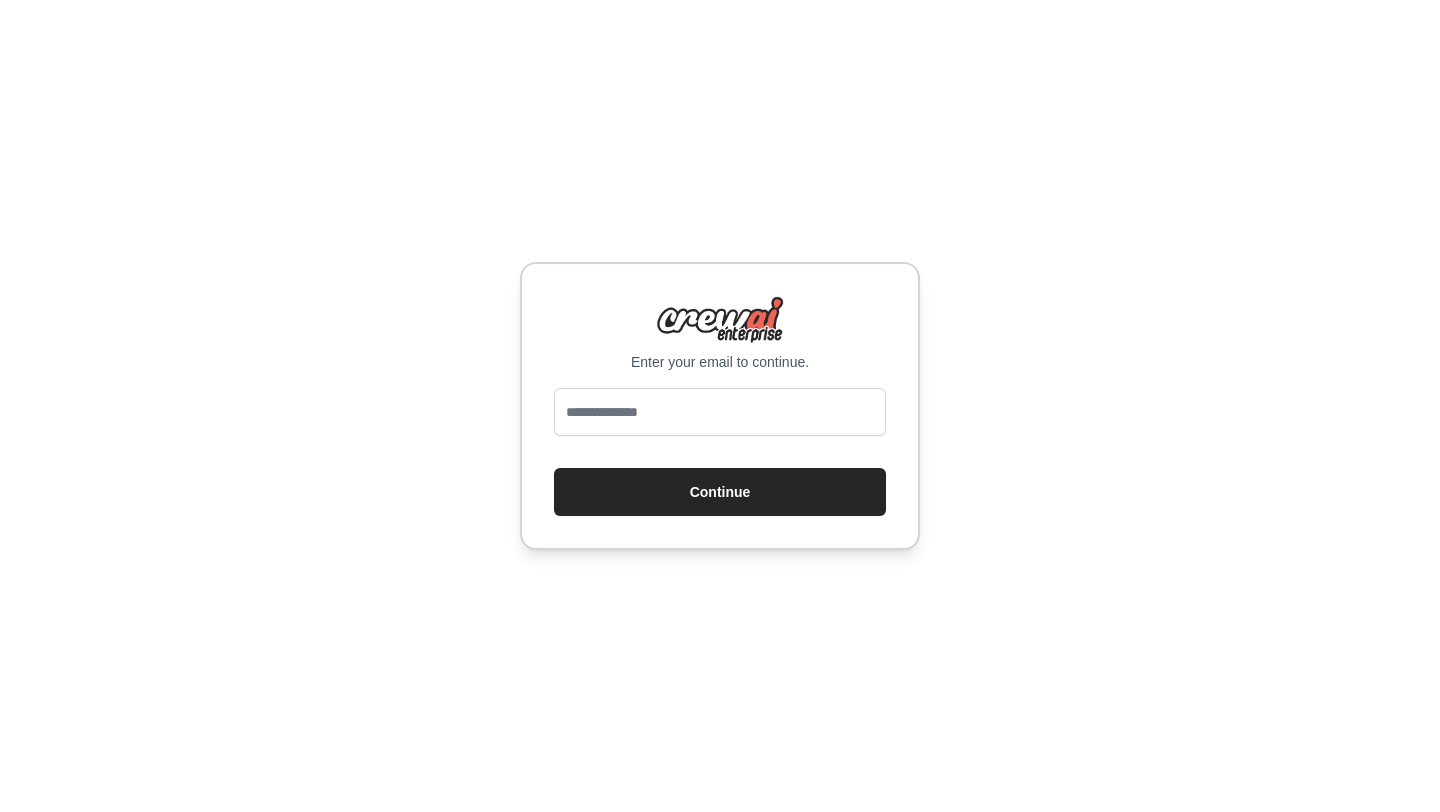 scroll, scrollTop: 0, scrollLeft: 0, axis: both 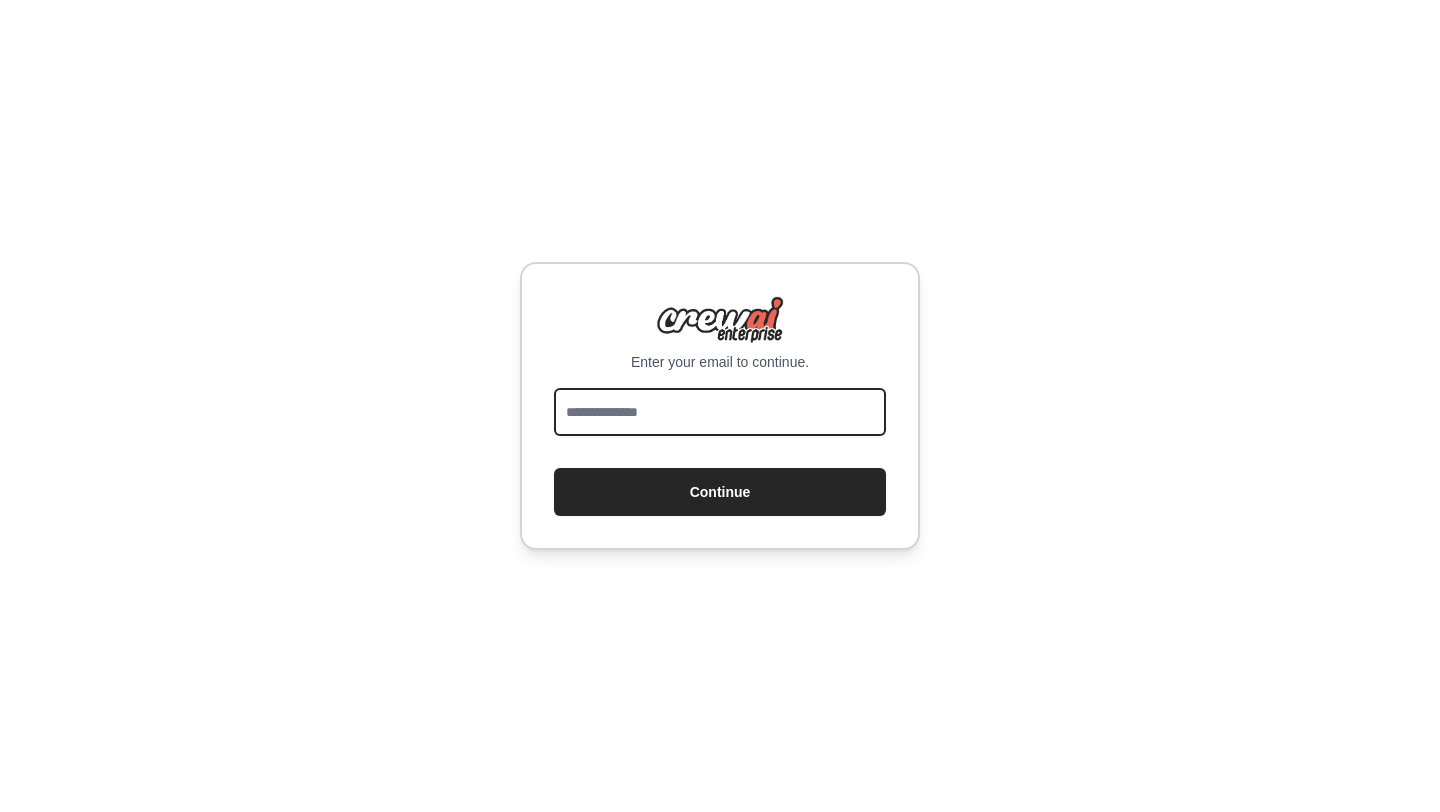 click at bounding box center [720, 412] 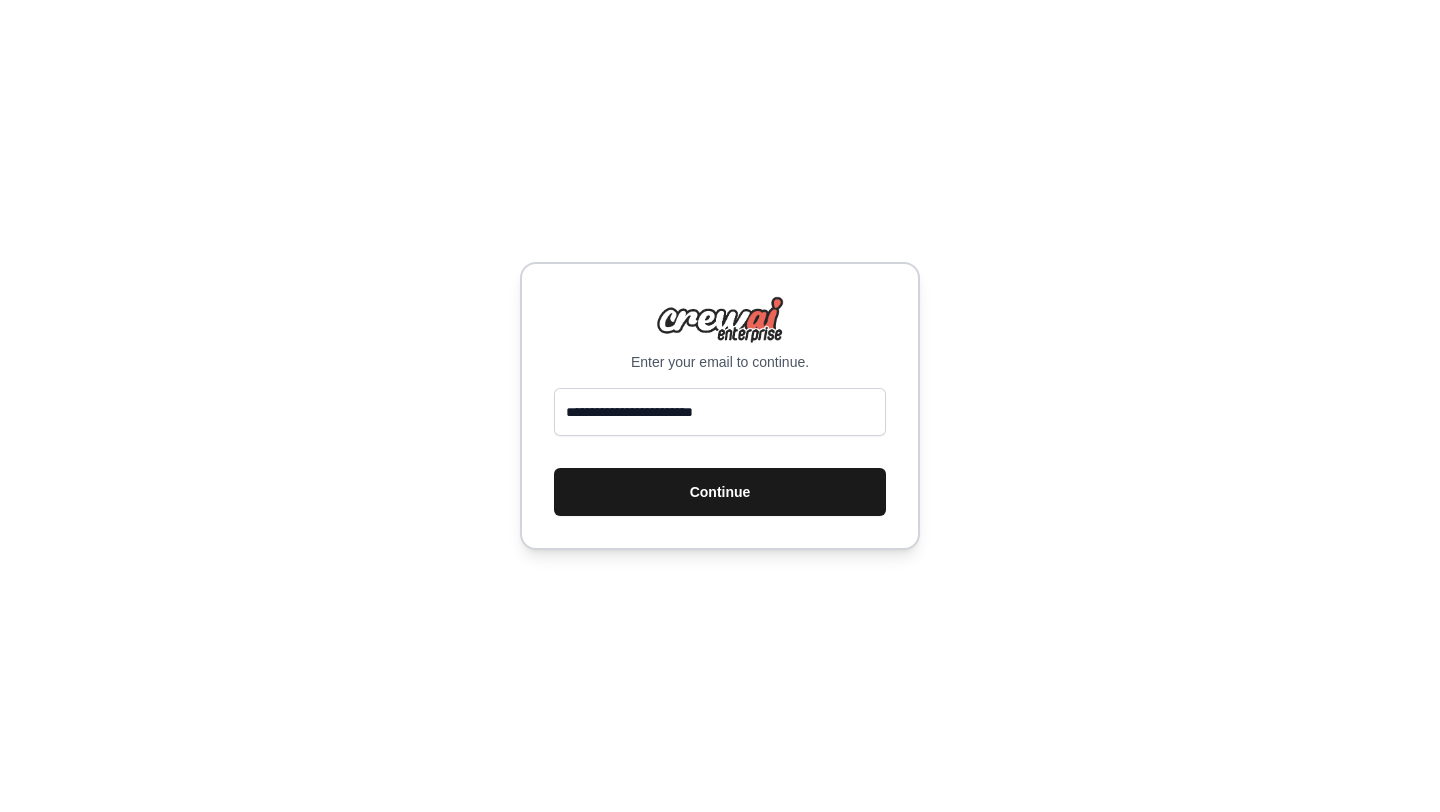 click on "Continue" at bounding box center (720, 492) 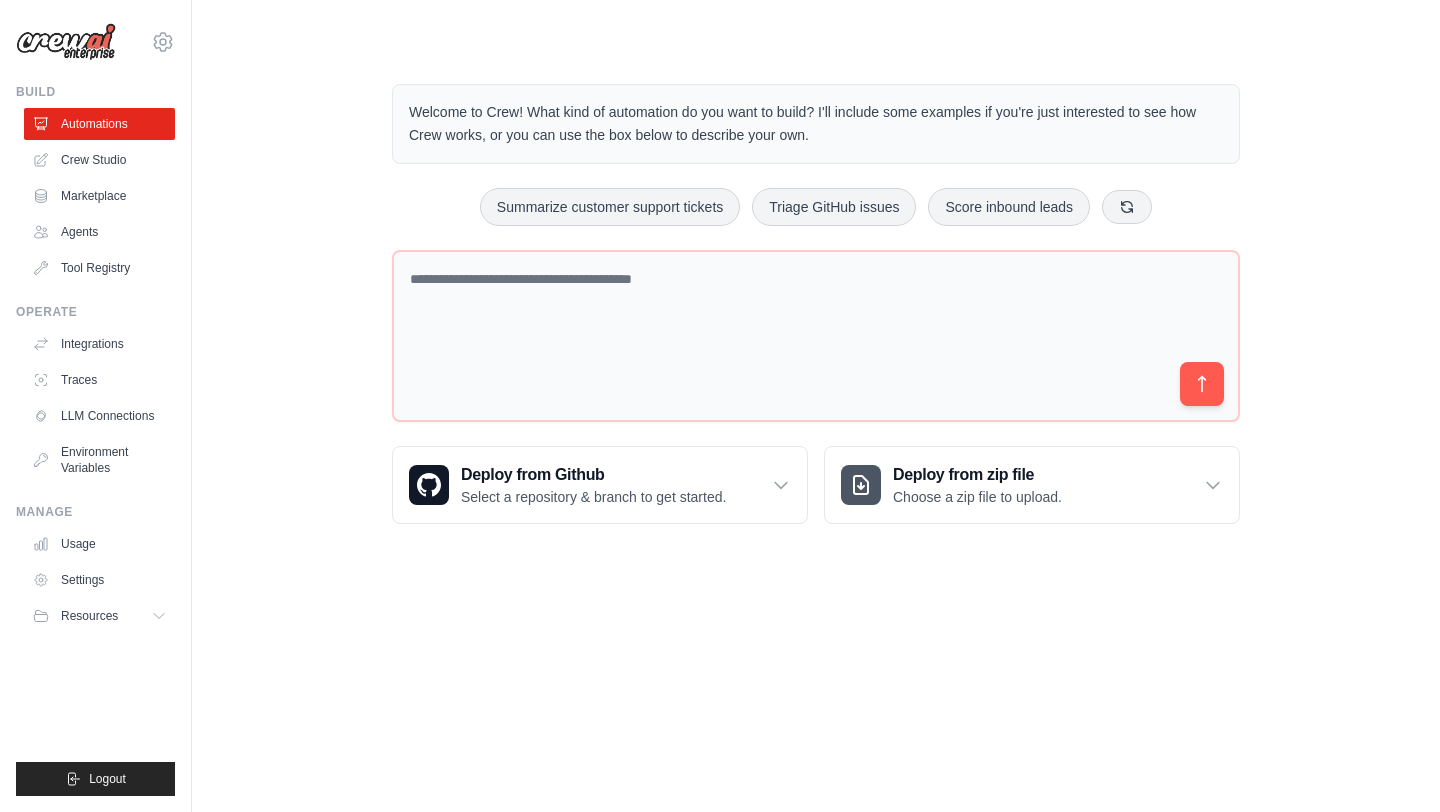 scroll, scrollTop: 0, scrollLeft: 0, axis: both 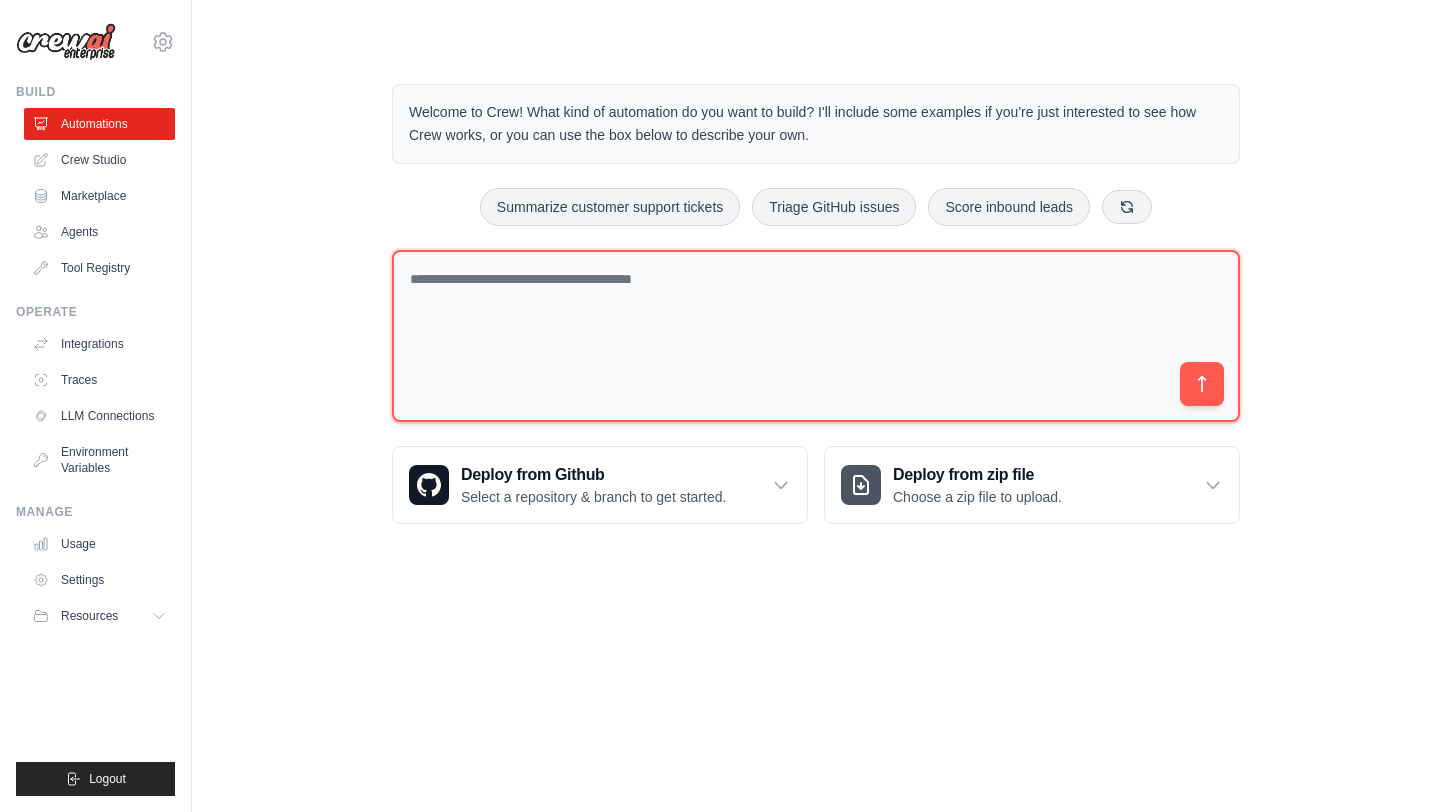 click at bounding box center [816, 336] 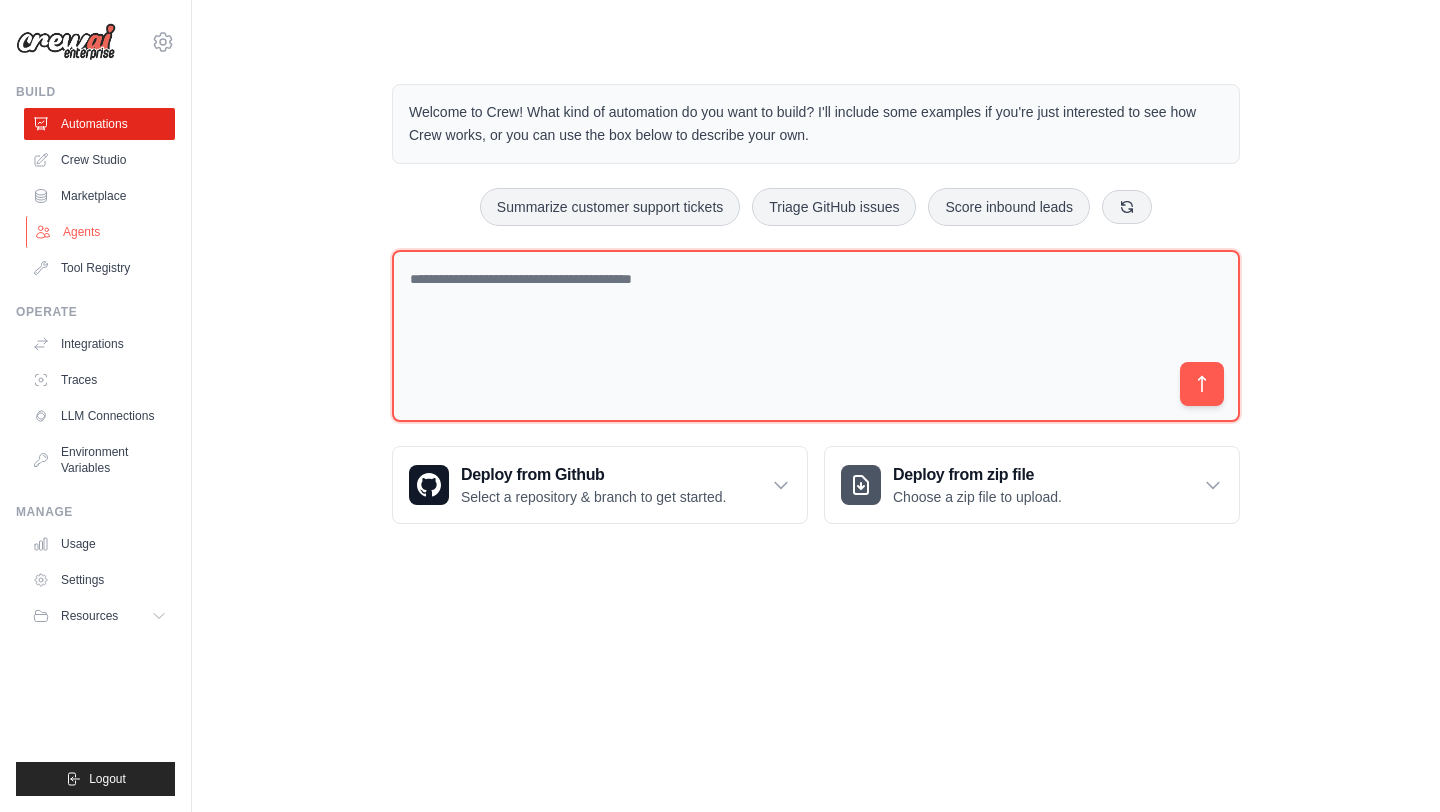scroll, scrollTop: 0, scrollLeft: 0, axis: both 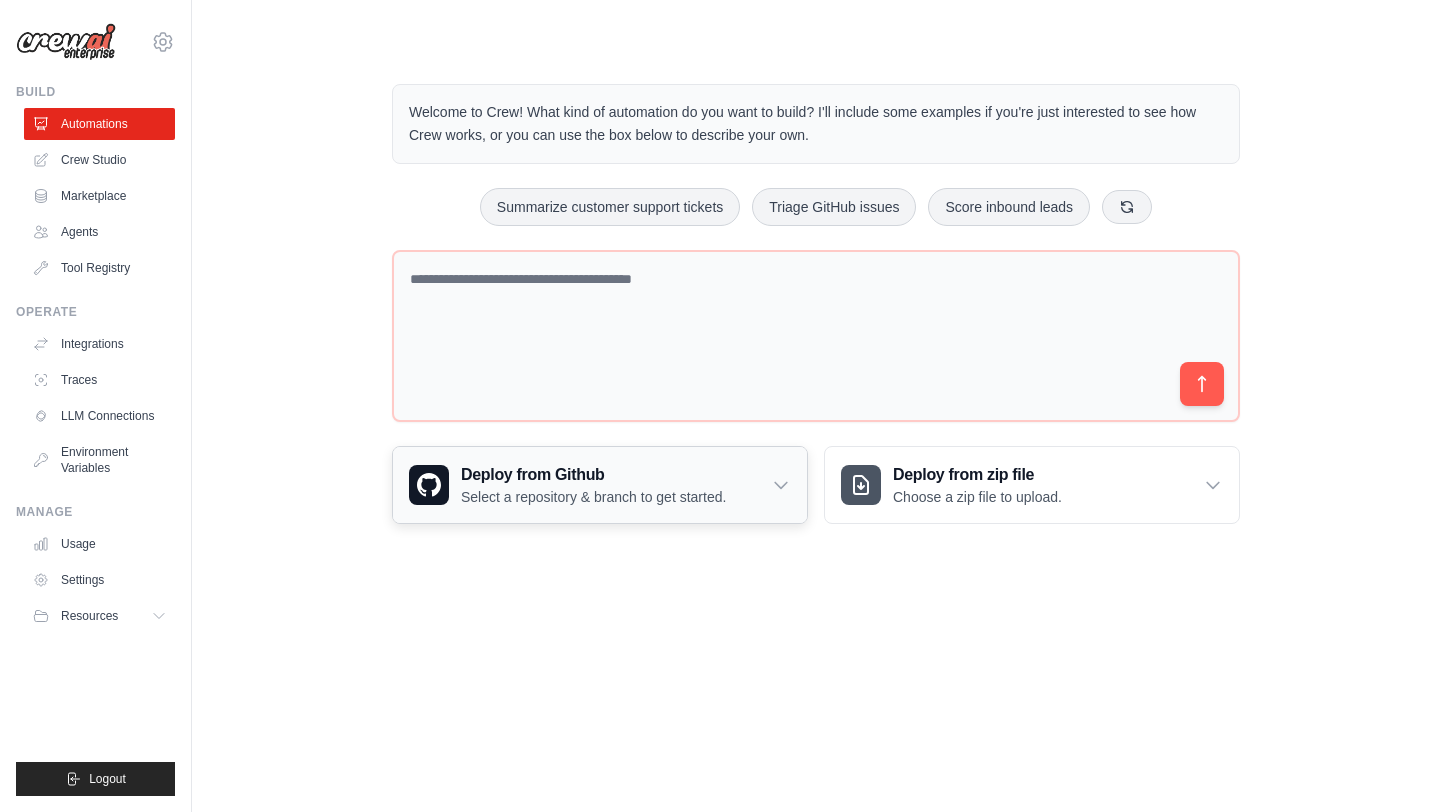 click on "Deploy from Github
Select a repository & branch to get started." at bounding box center (600, 485) 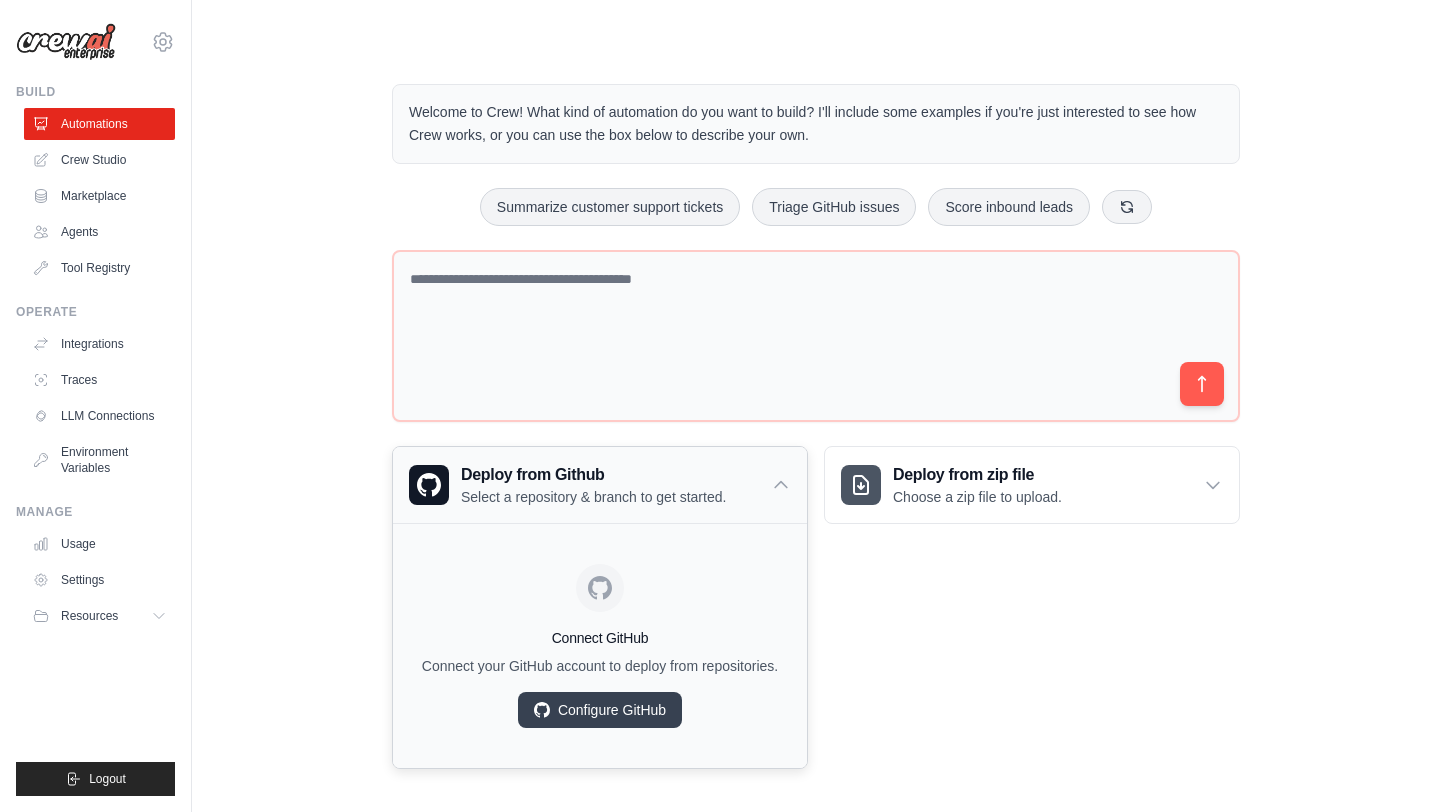 click on "Deploy from Github
Select a repository & branch to get started." at bounding box center [600, 485] 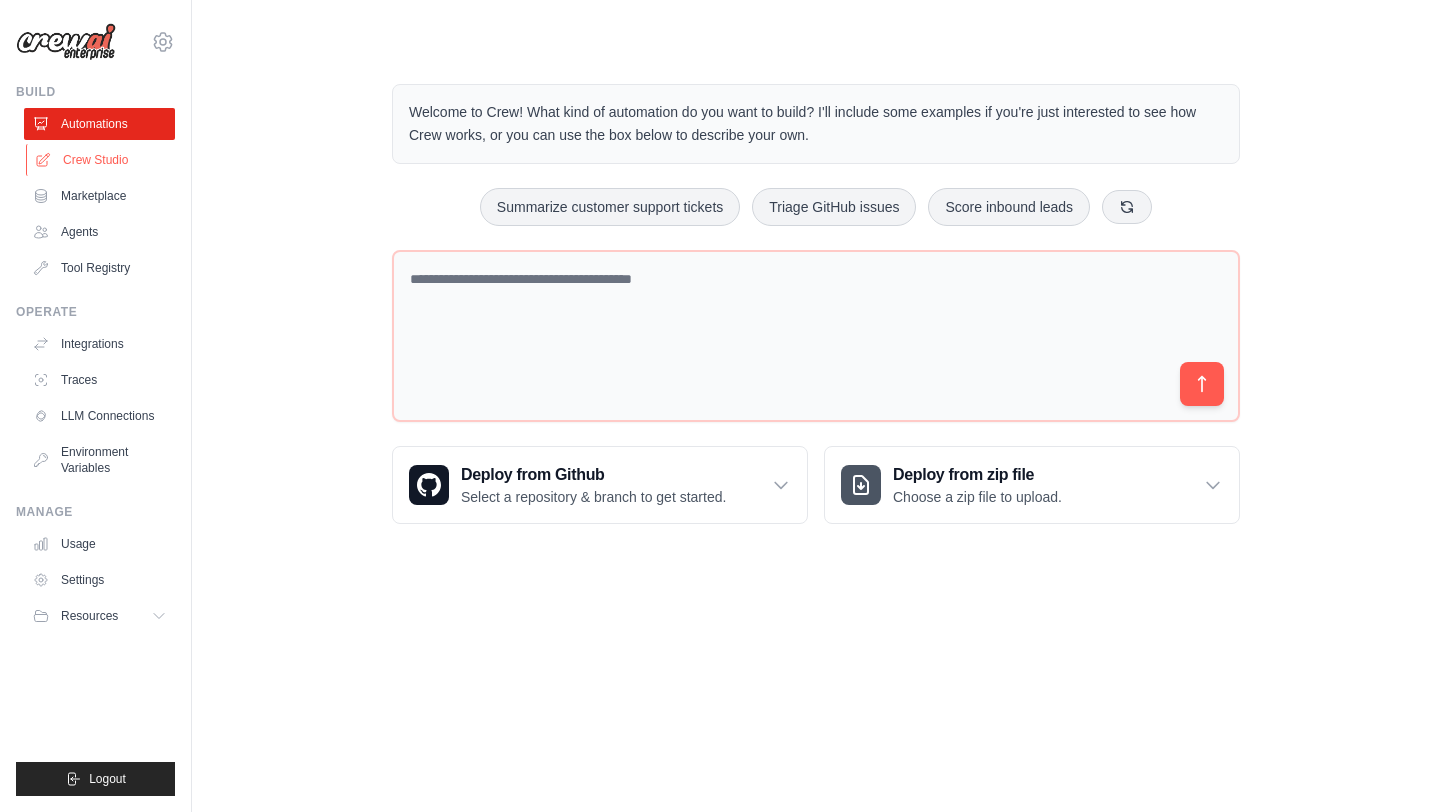 click on "Crew Studio" at bounding box center (101, 160) 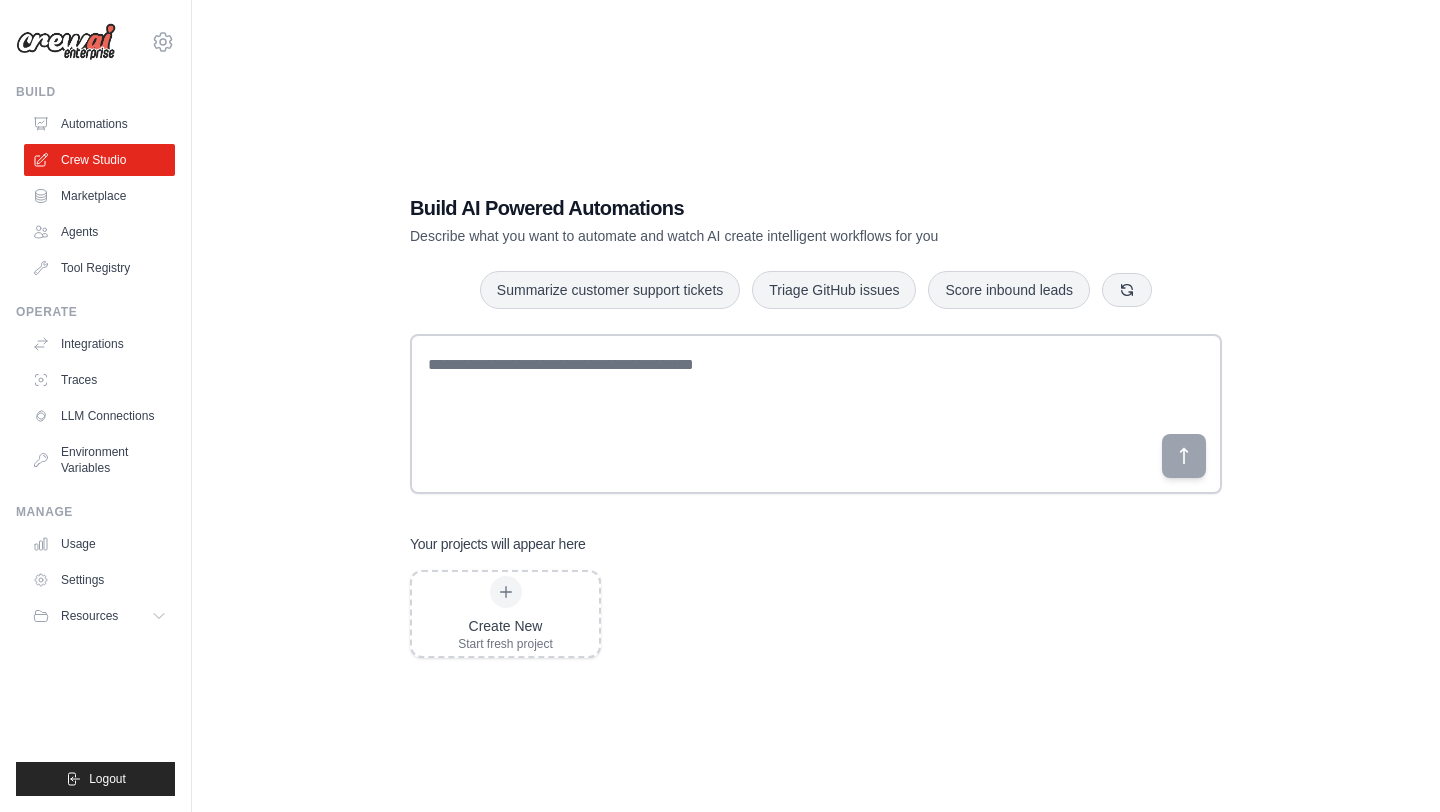scroll, scrollTop: 0, scrollLeft: 0, axis: both 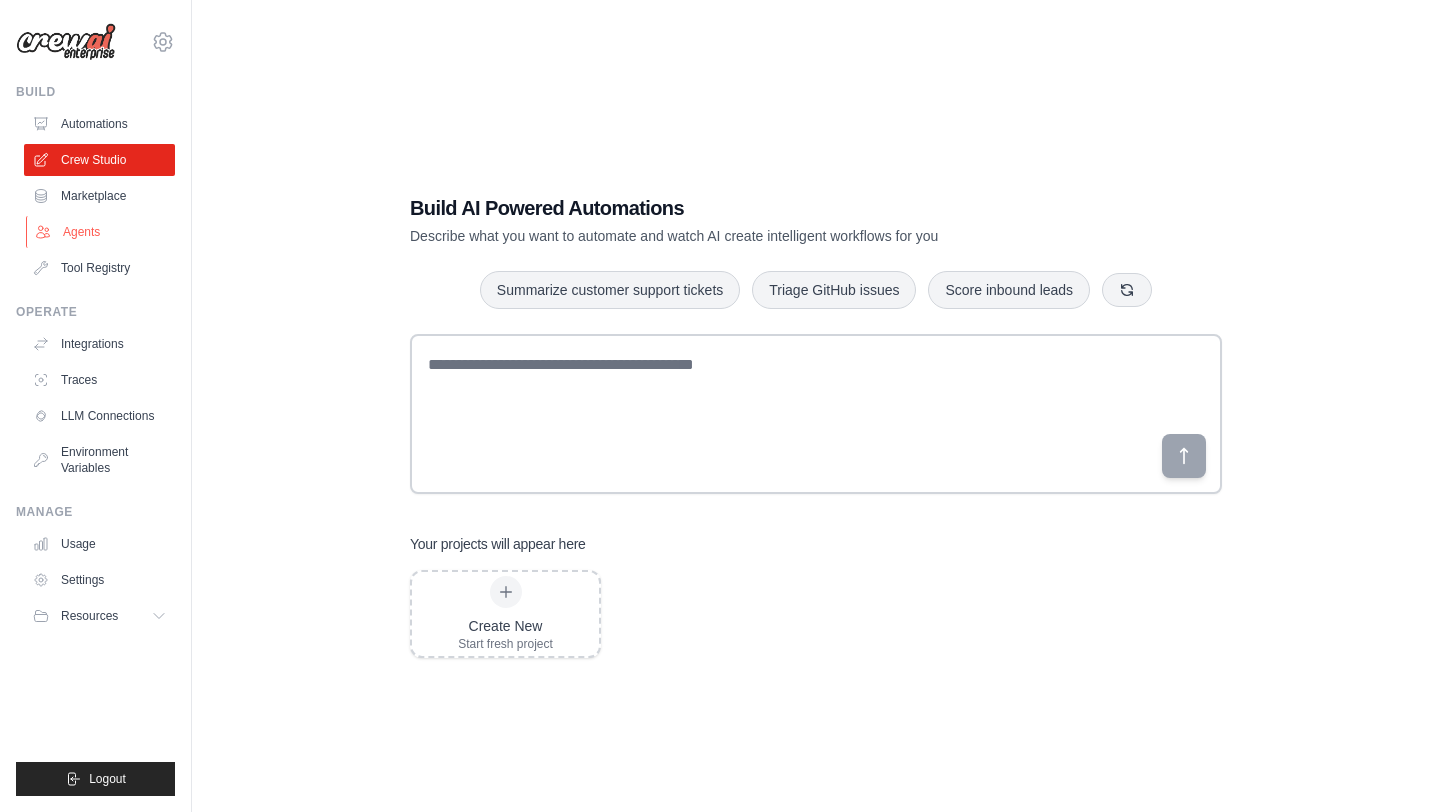 click on "Agents" at bounding box center (101, 232) 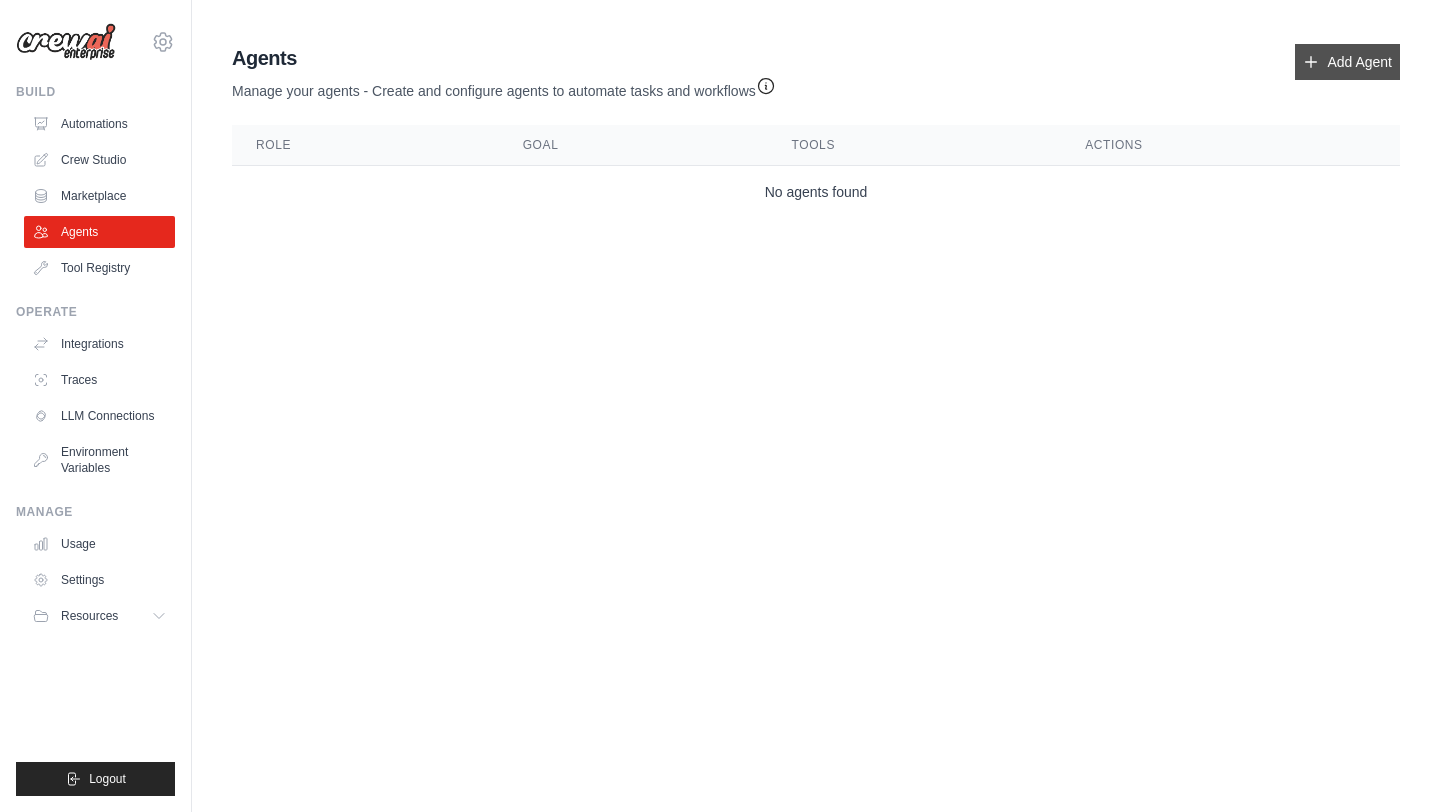 click on "Add Agent" at bounding box center [1347, 62] 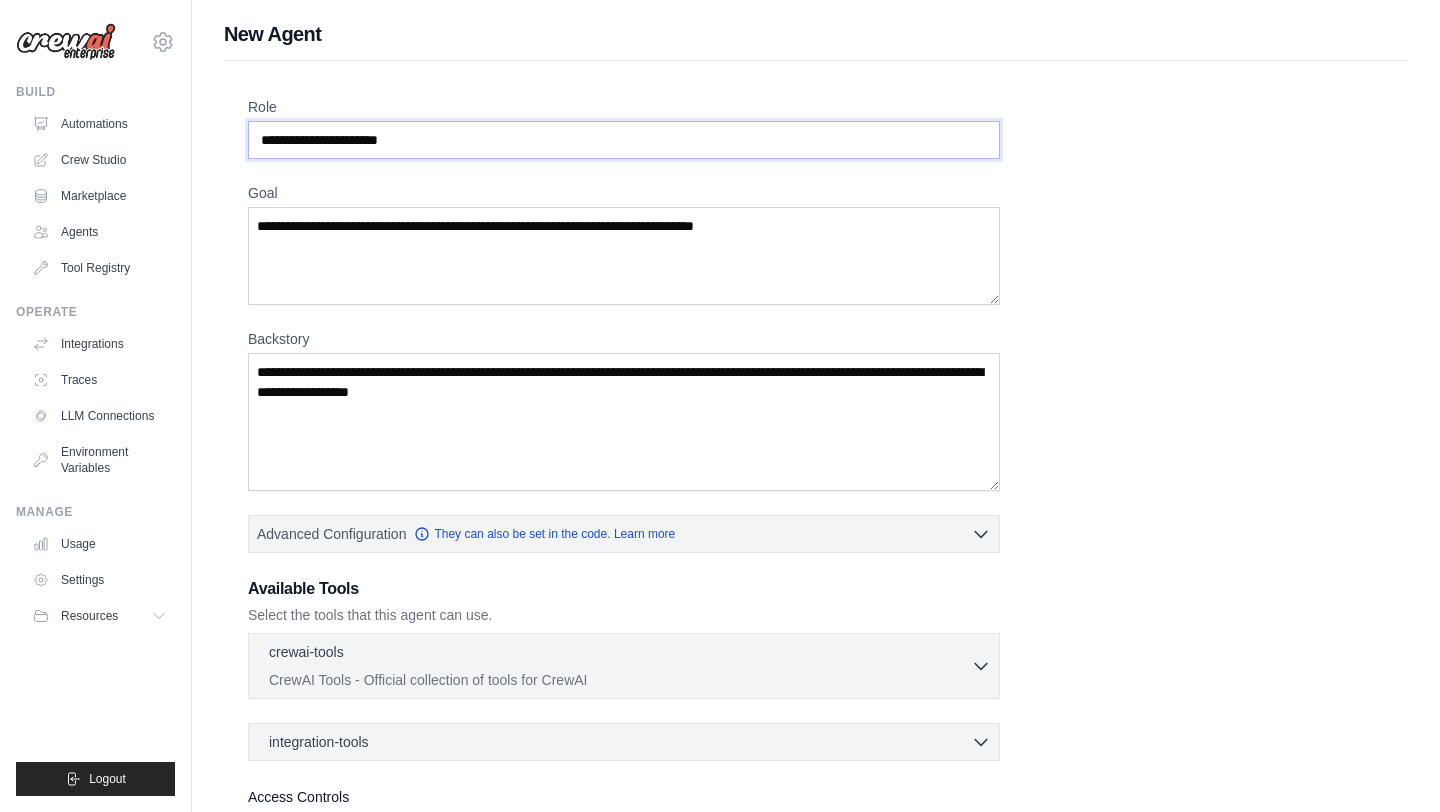 click on "Role" at bounding box center [624, 140] 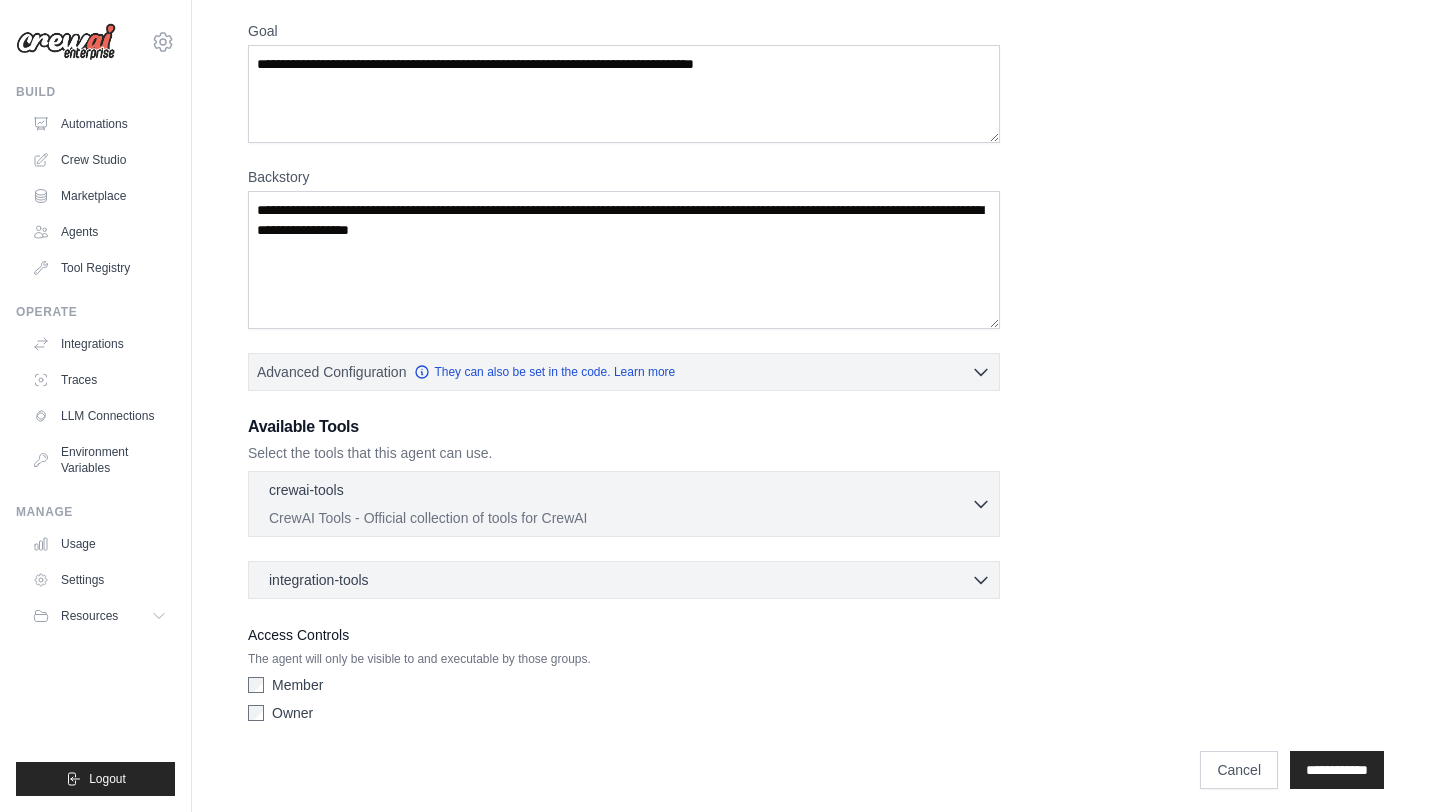 scroll, scrollTop: 171, scrollLeft: 0, axis: vertical 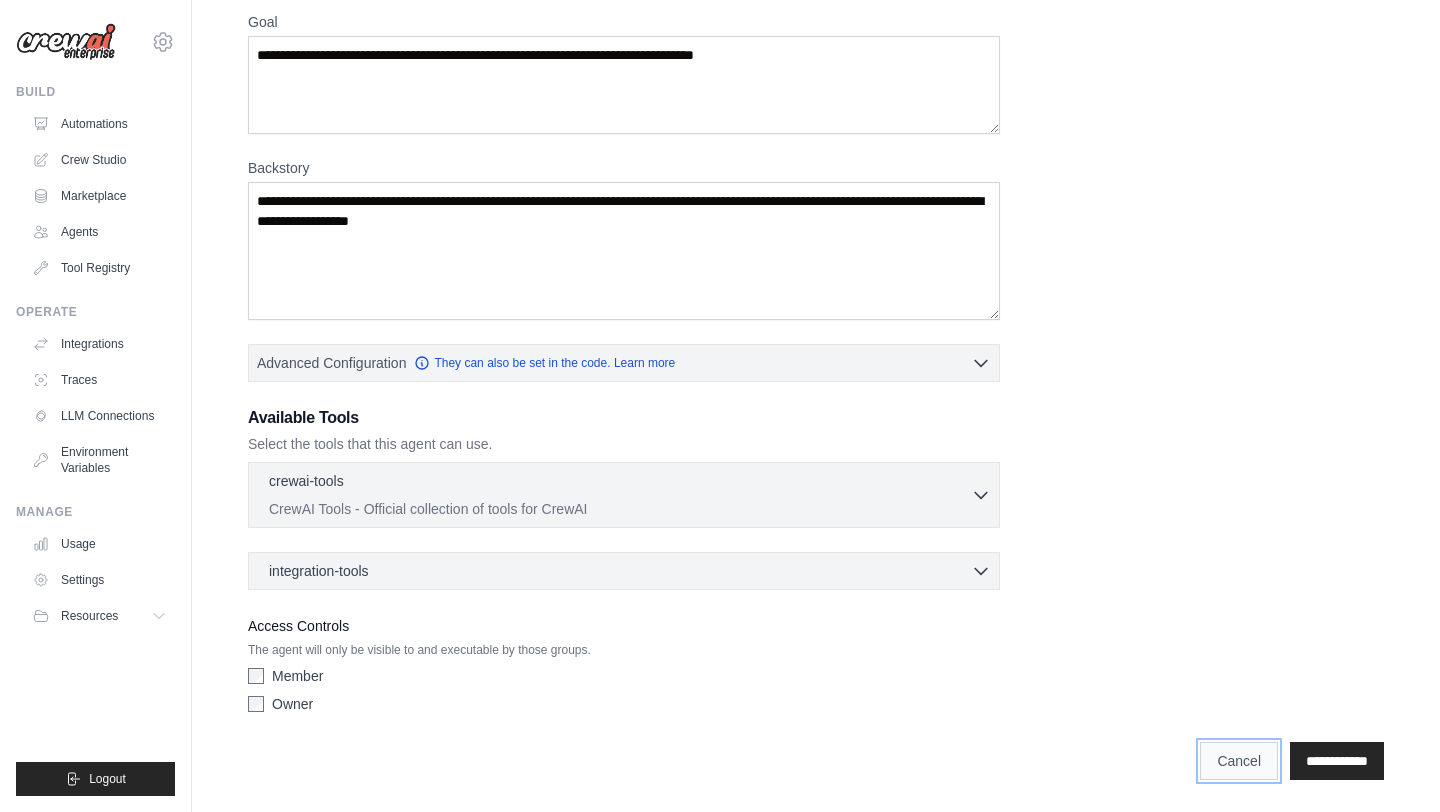 click on "Cancel" at bounding box center [1239, 761] 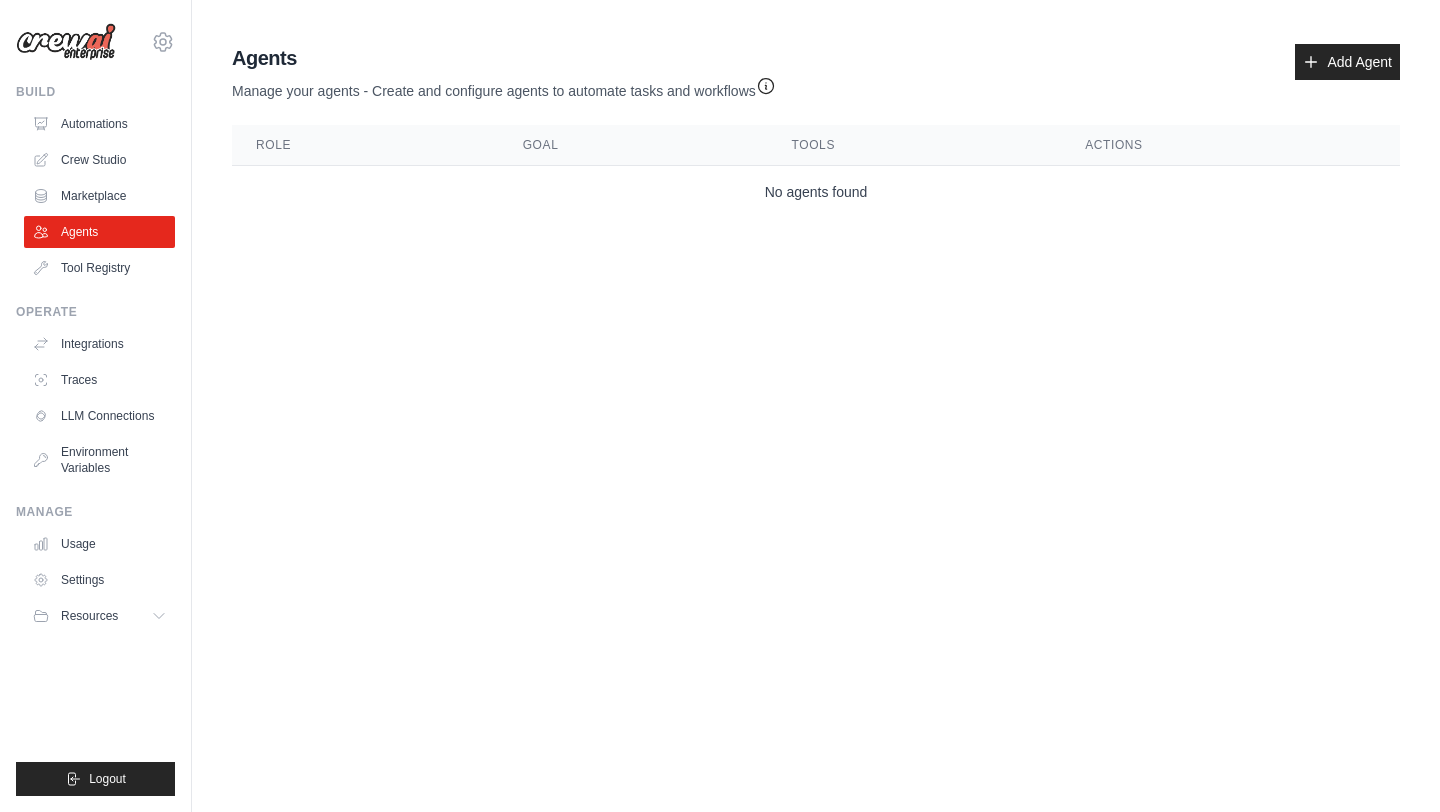 scroll, scrollTop: 0, scrollLeft: 0, axis: both 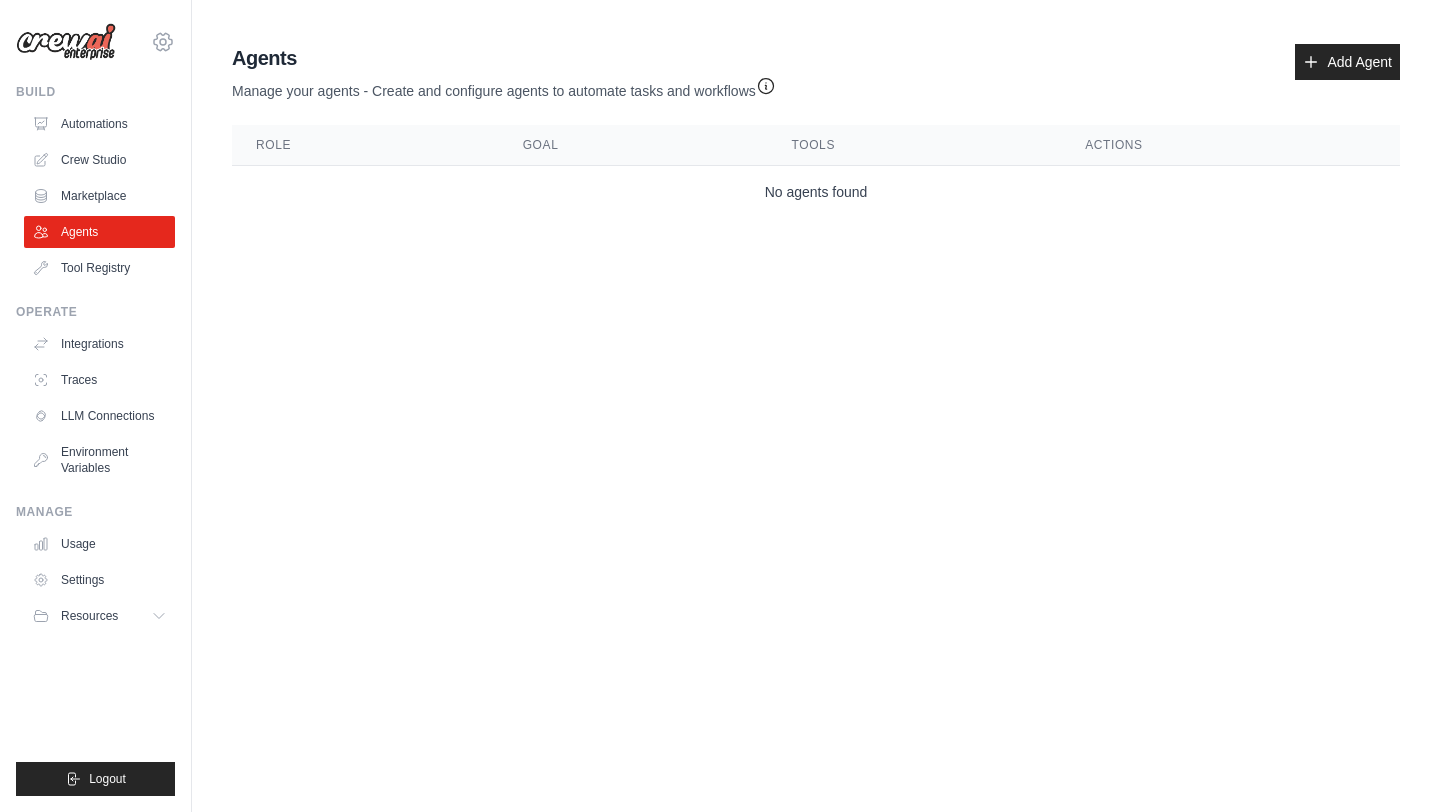 click 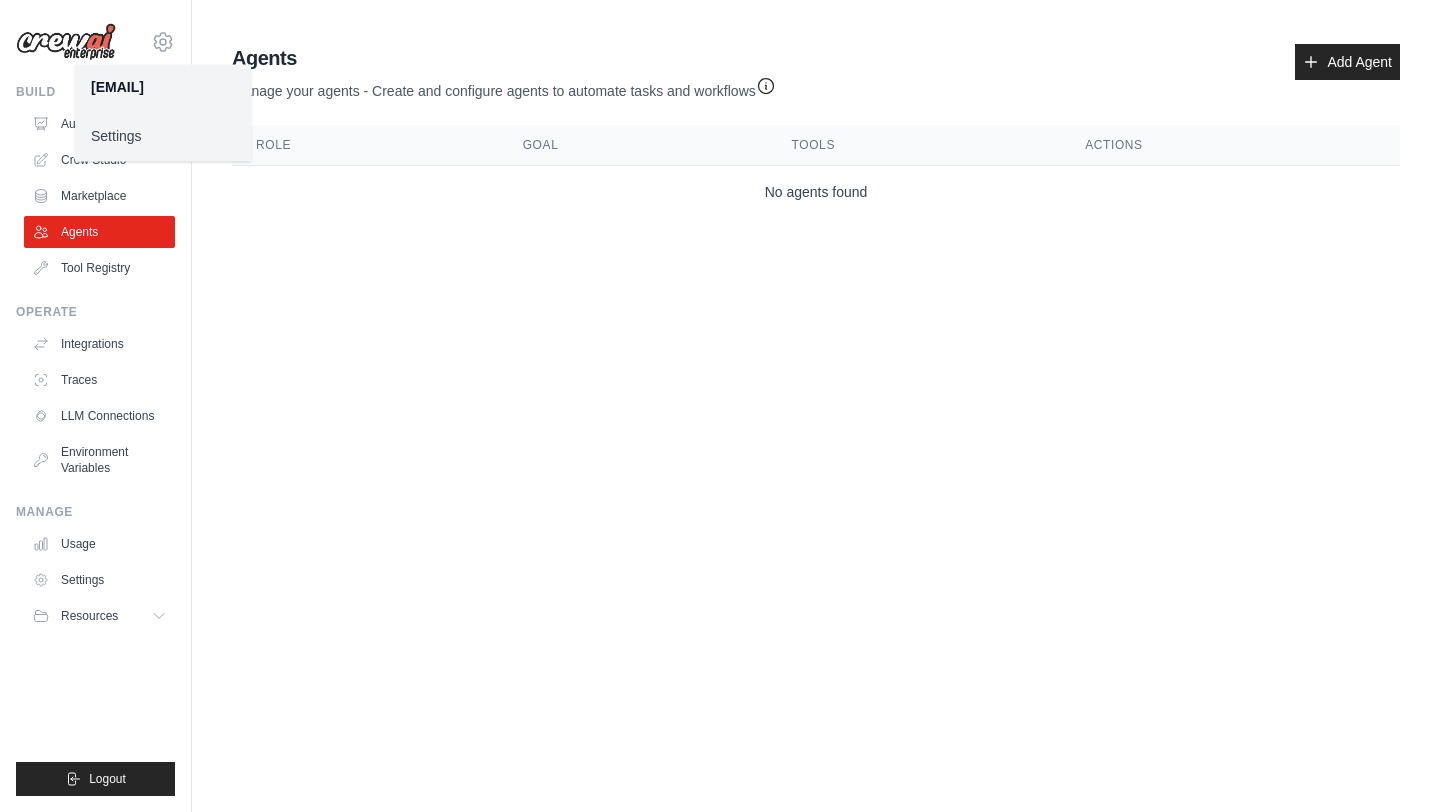 click on "nikolaibrokhaug@gmail.com
Settings
Build
Automations
Crew Studio" at bounding box center (720, 406) 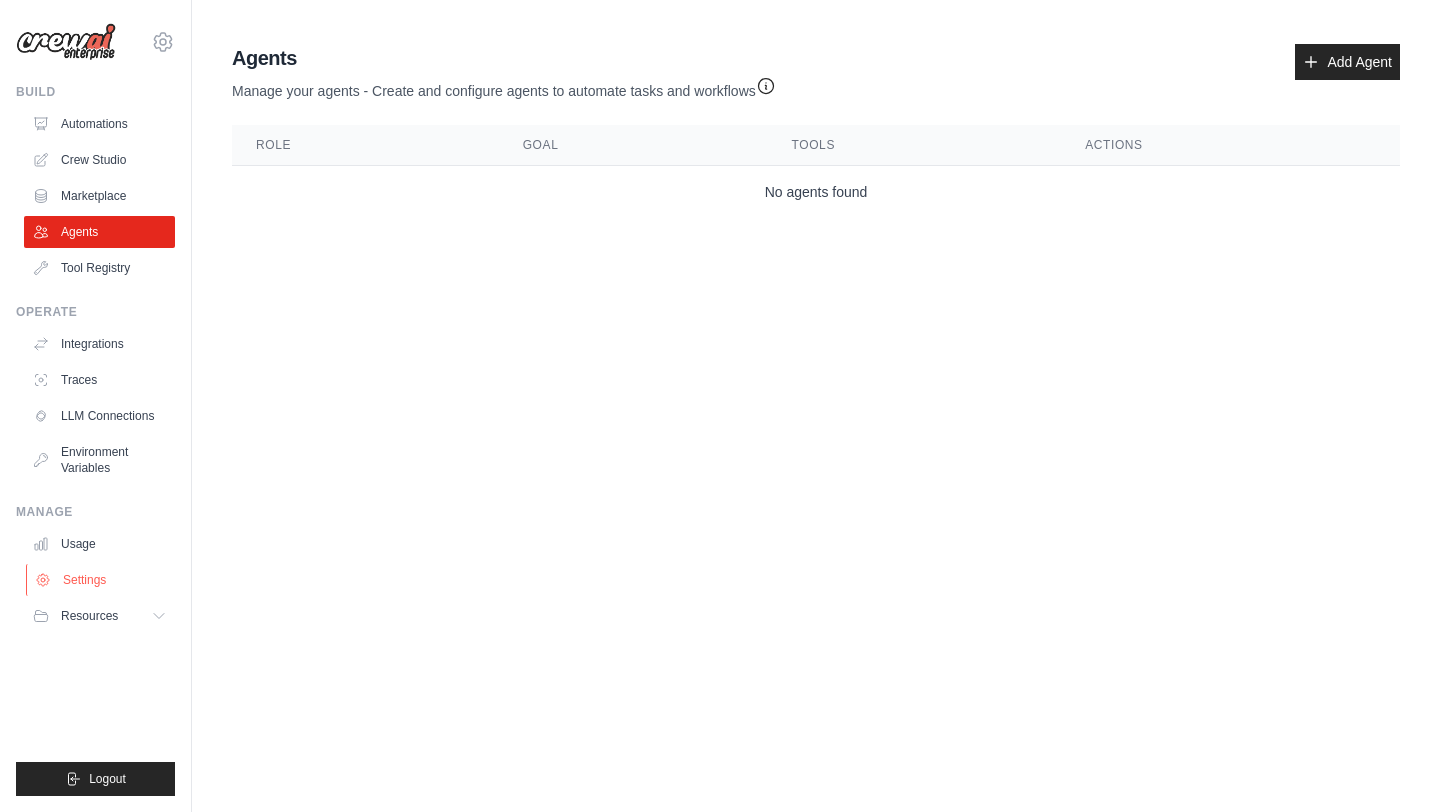 click on "Settings" at bounding box center (101, 580) 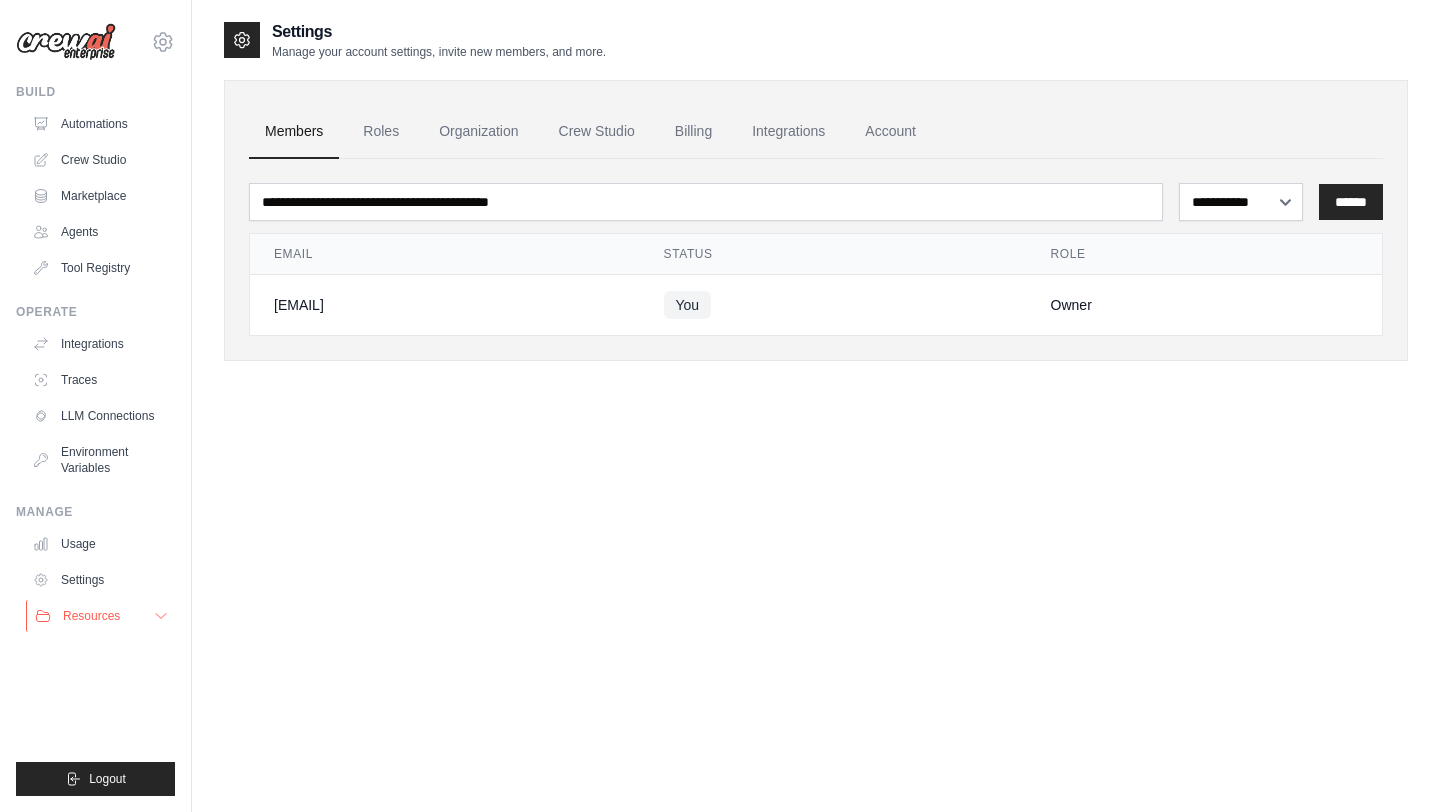 click on "Resources" at bounding box center [101, 616] 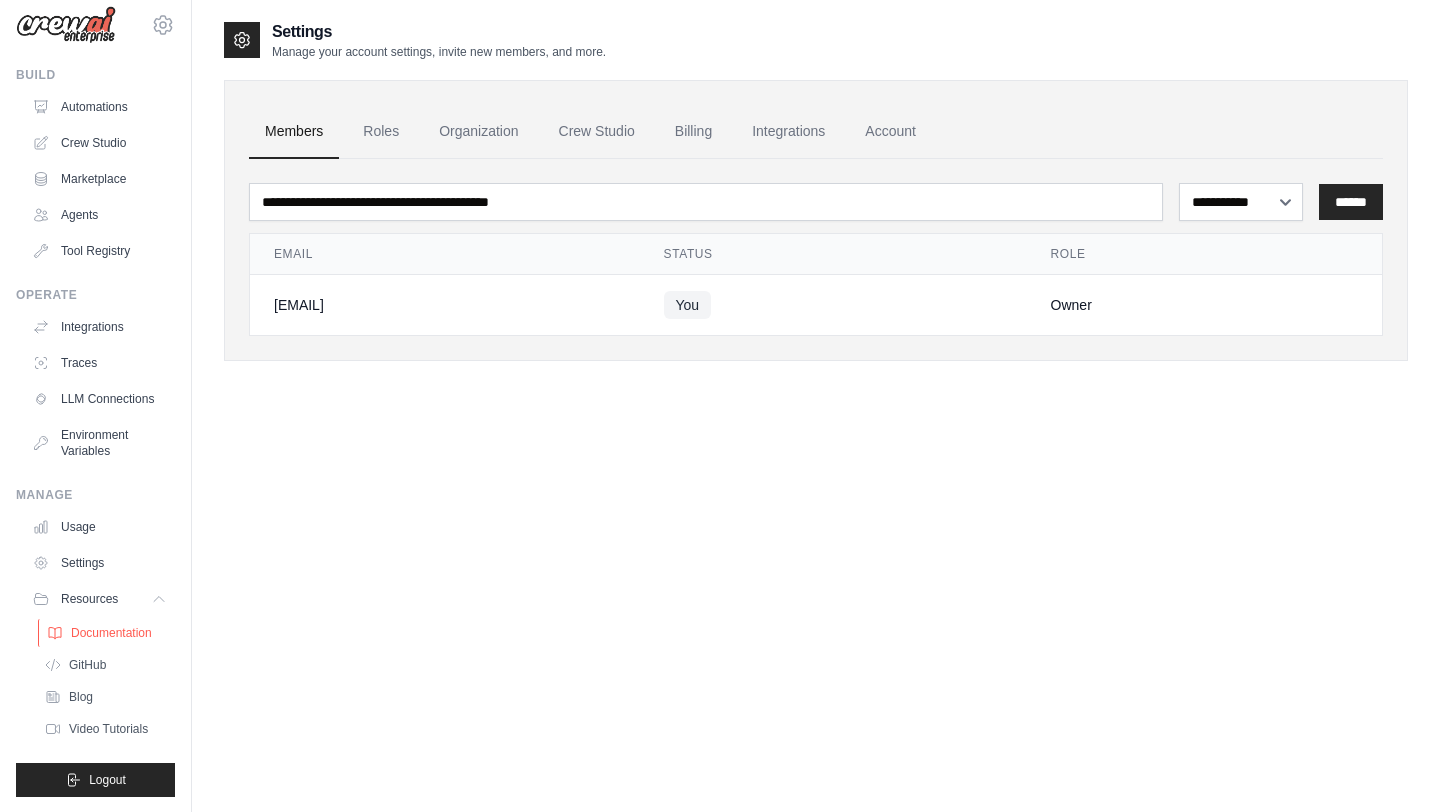 scroll, scrollTop: 0, scrollLeft: 0, axis: both 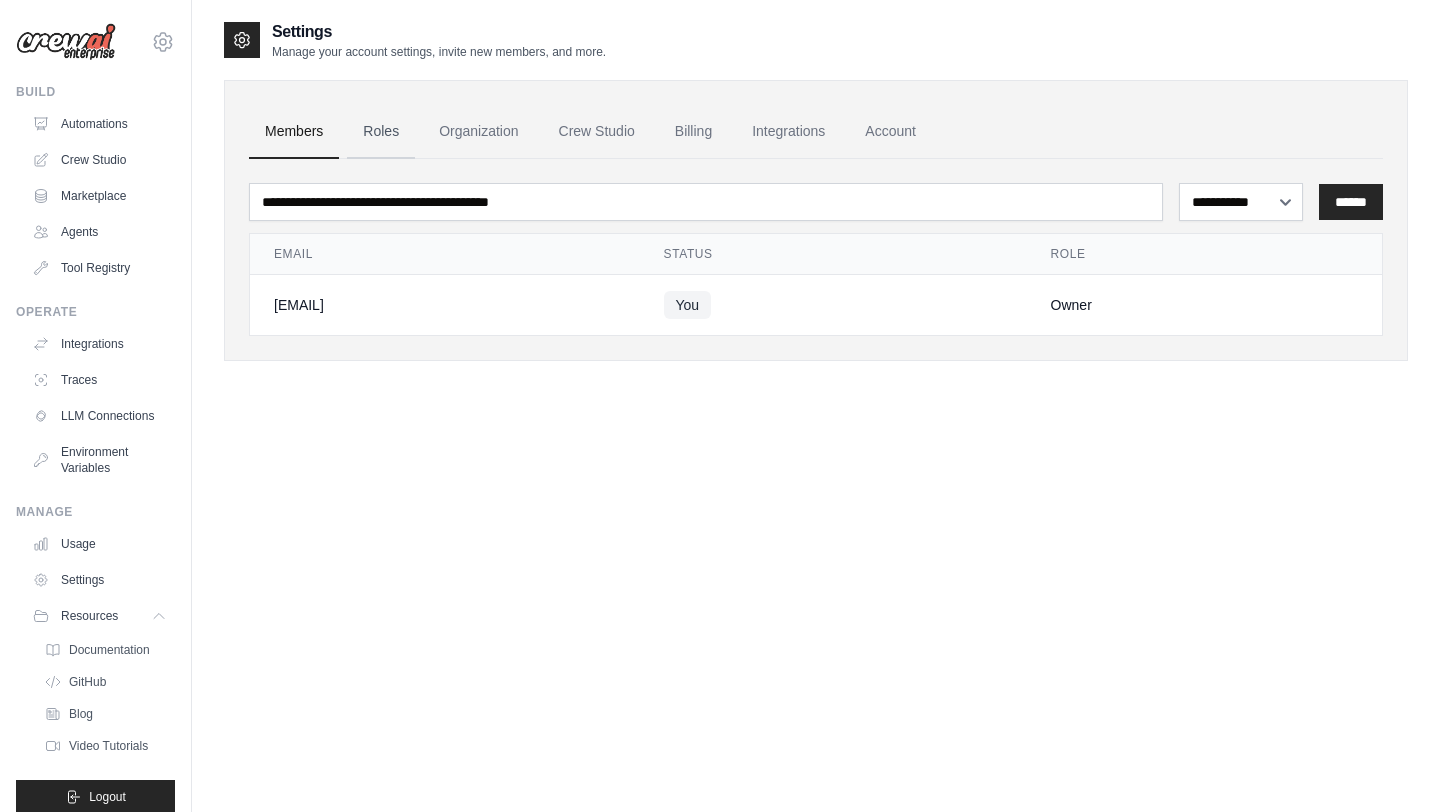 click on "Roles" at bounding box center [381, 132] 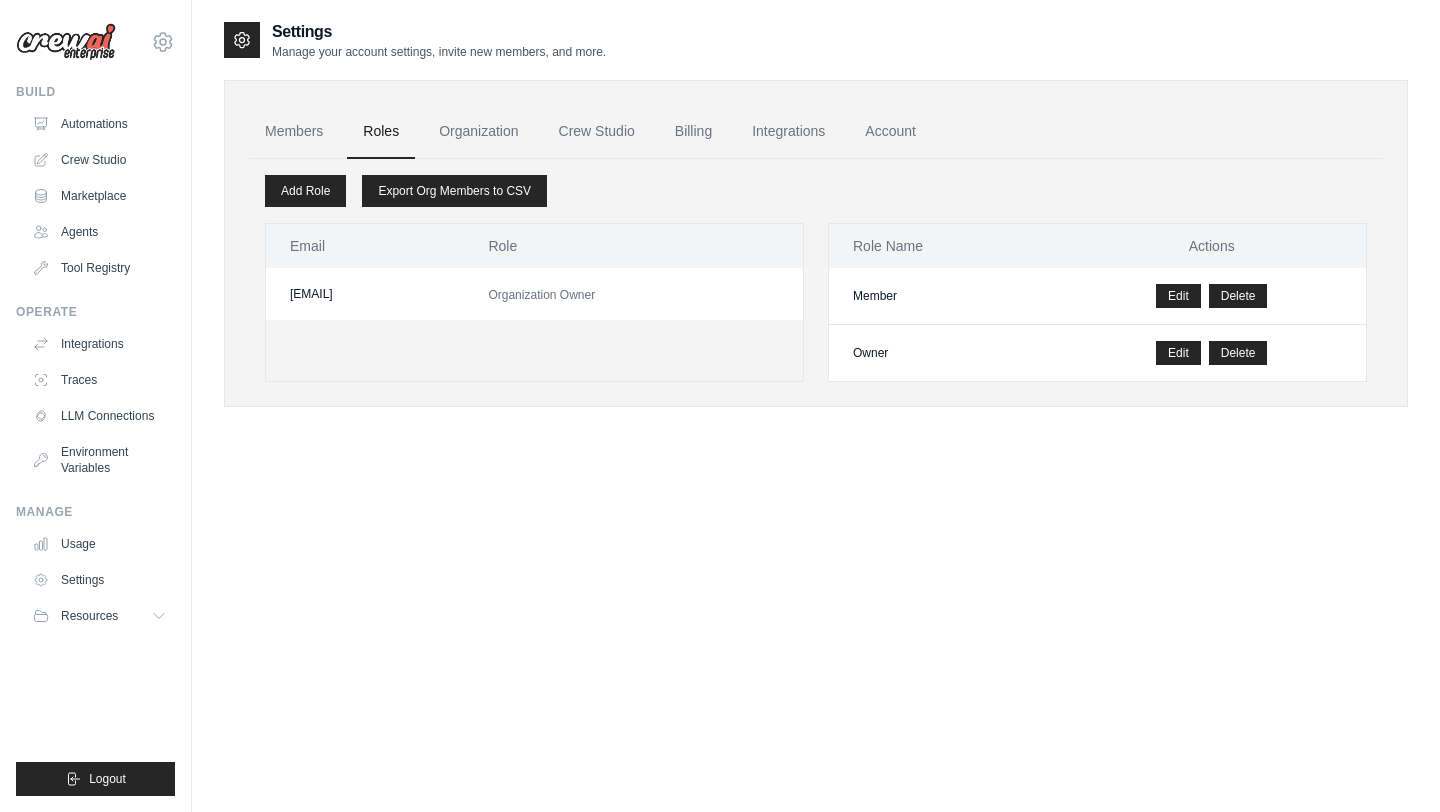 click on "Billing" at bounding box center (693, 132) 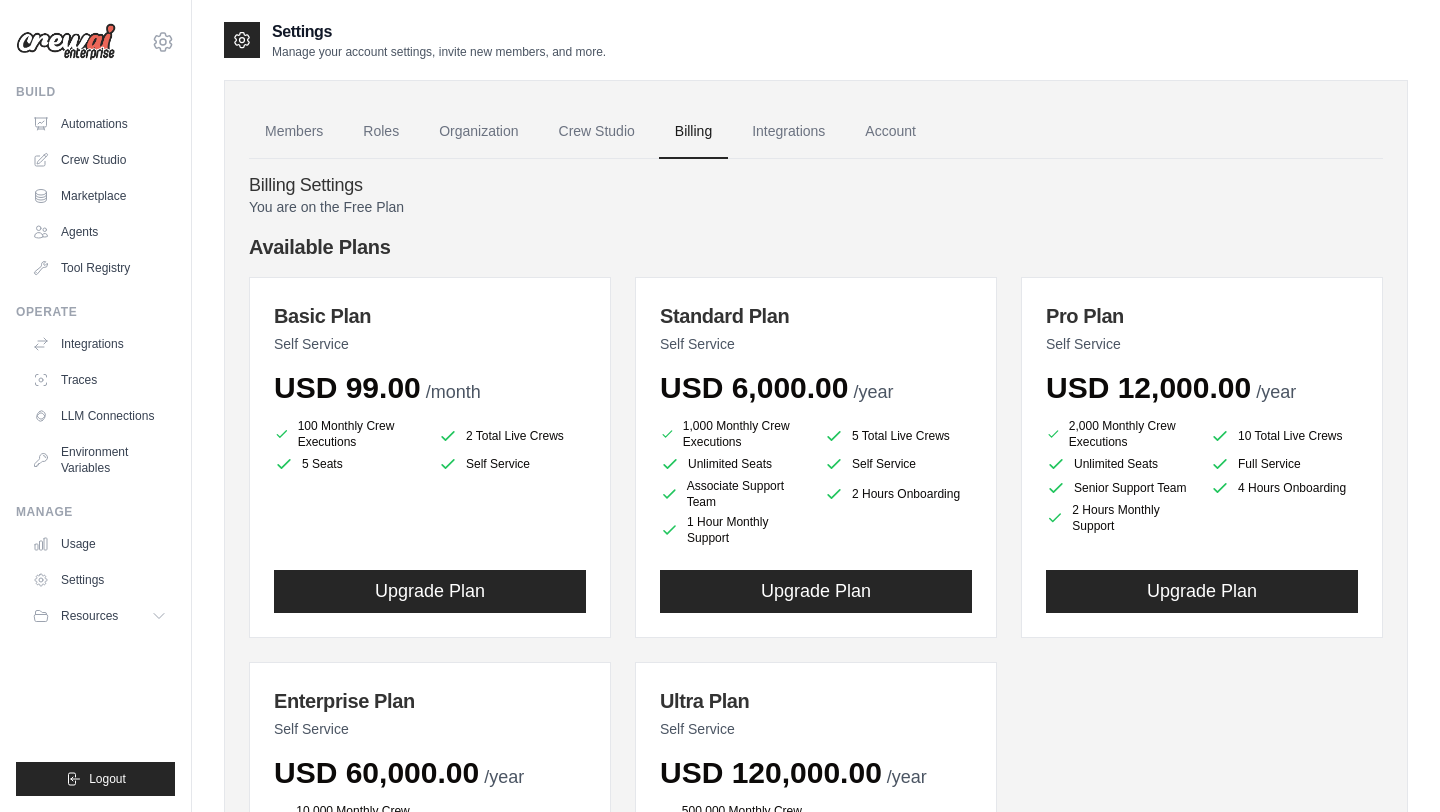 scroll, scrollTop: 0, scrollLeft: 0, axis: both 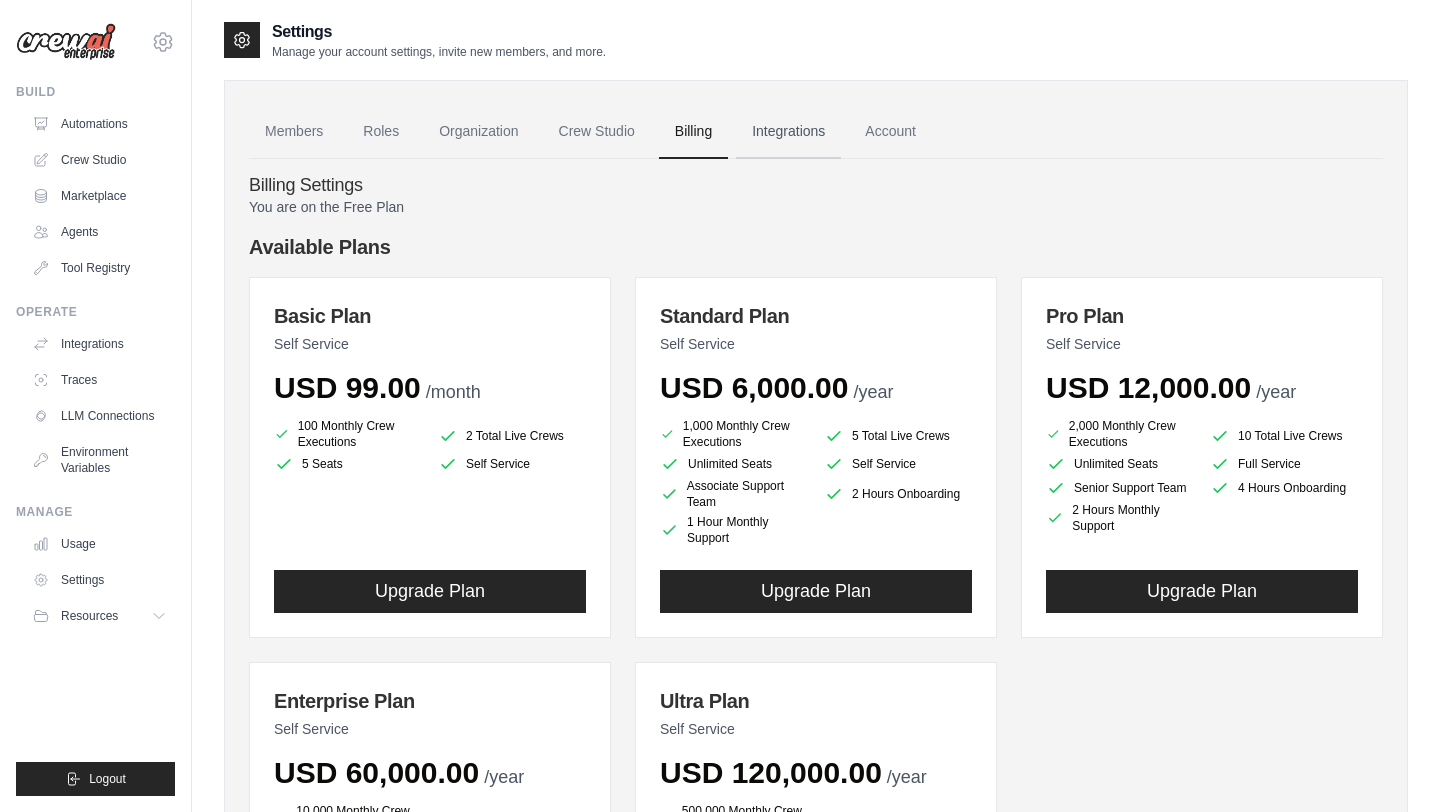 click on "Integrations" at bounding box center (788, 132) 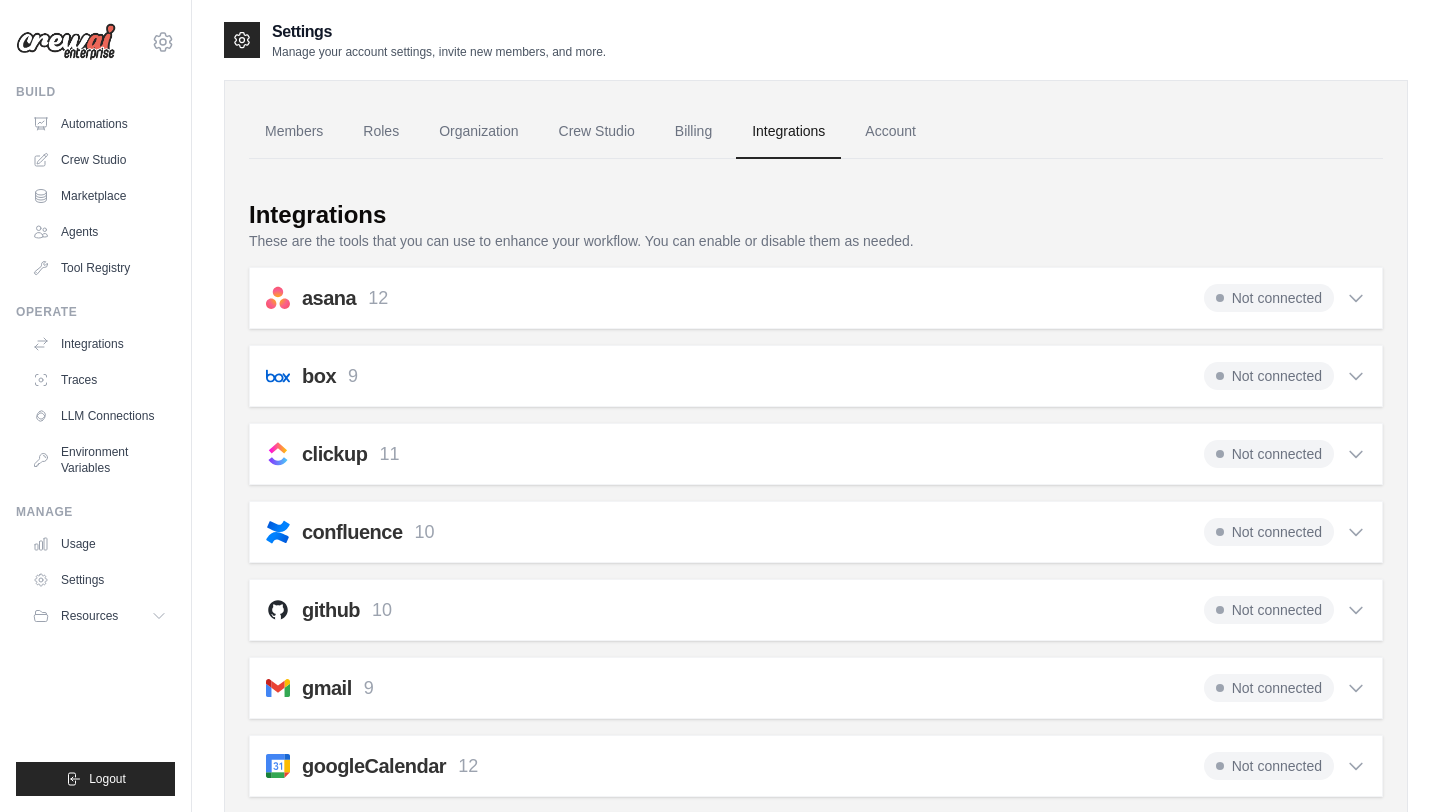 click on "asana
12
Not connected" at bounding box center (816, 298) 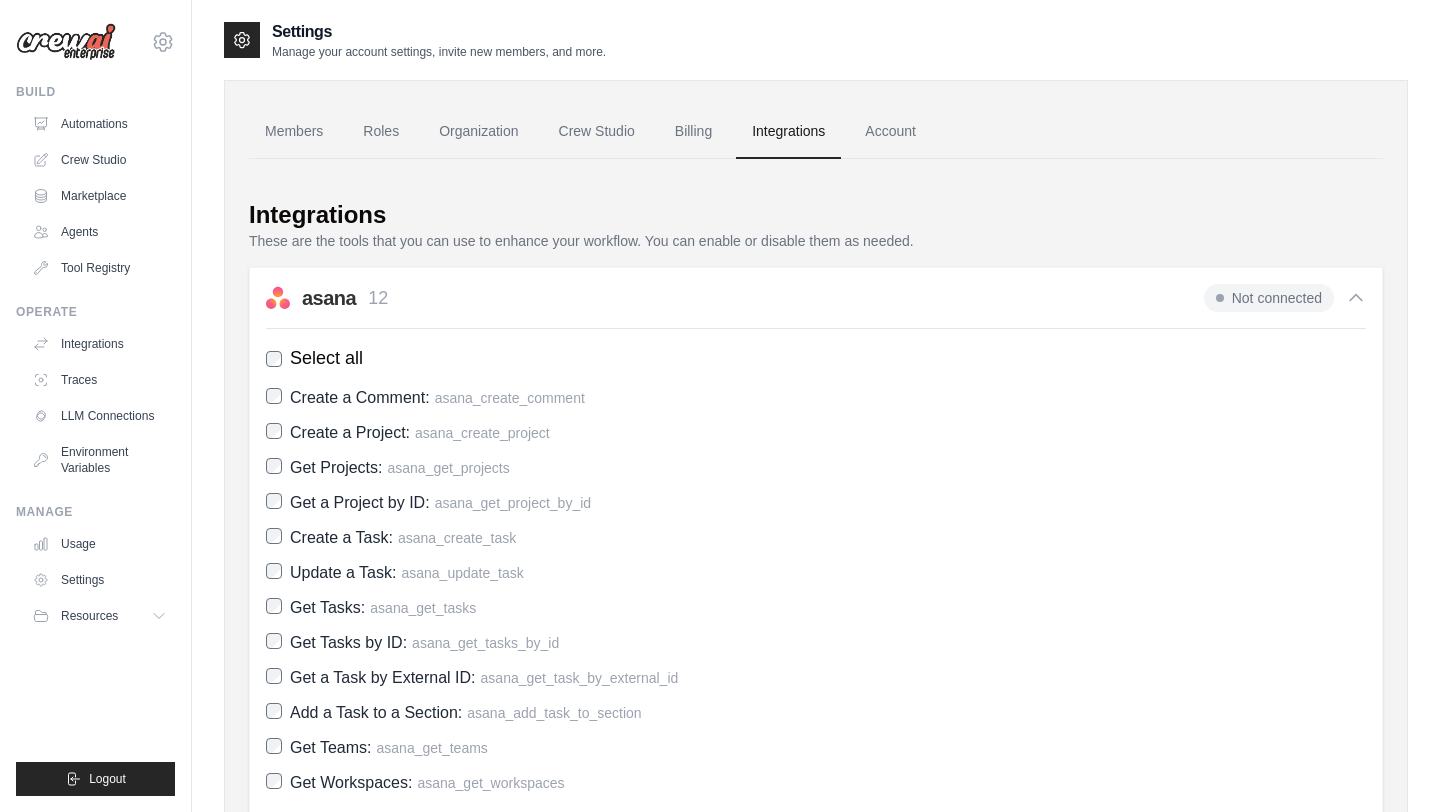 click on "asana
12
Not connected" at bounding box center (816, 298) 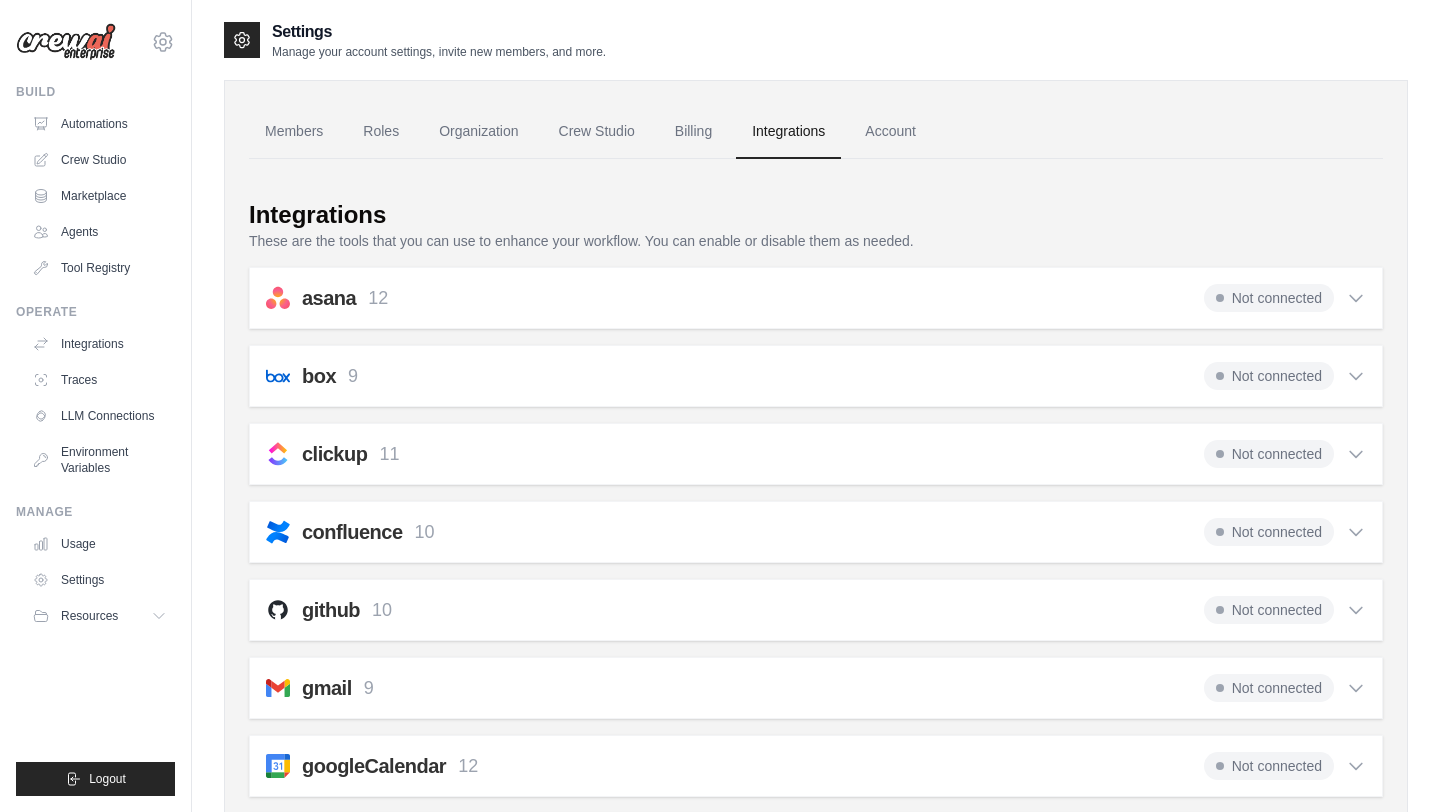 click on "box
9
Not connected
Select all
Save File from URL:
box_save_file
Save File:
box_save_file_from_object
9" at bounding box center (816, 376) 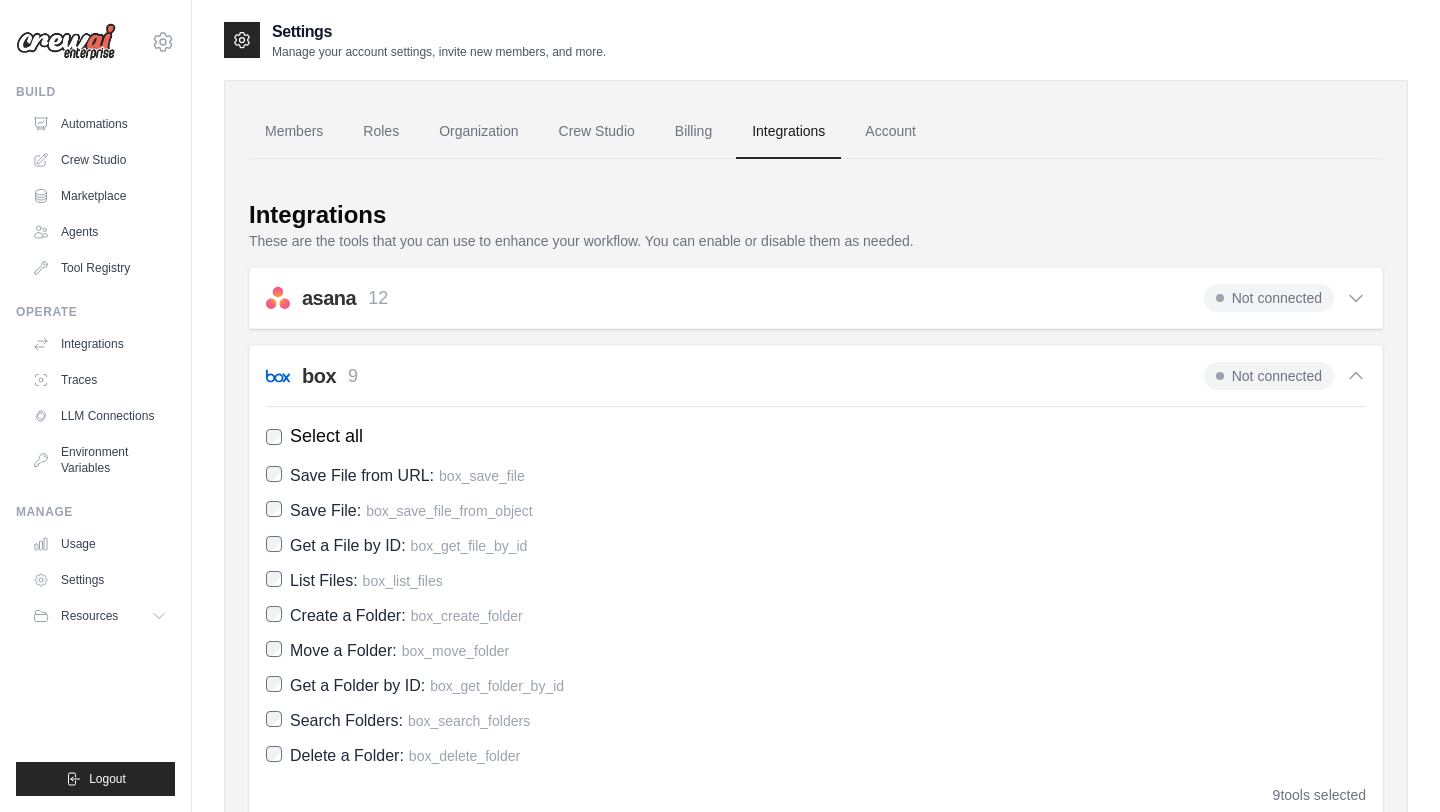 click on "box
9
Not connected" at bounding box center (816, 376) 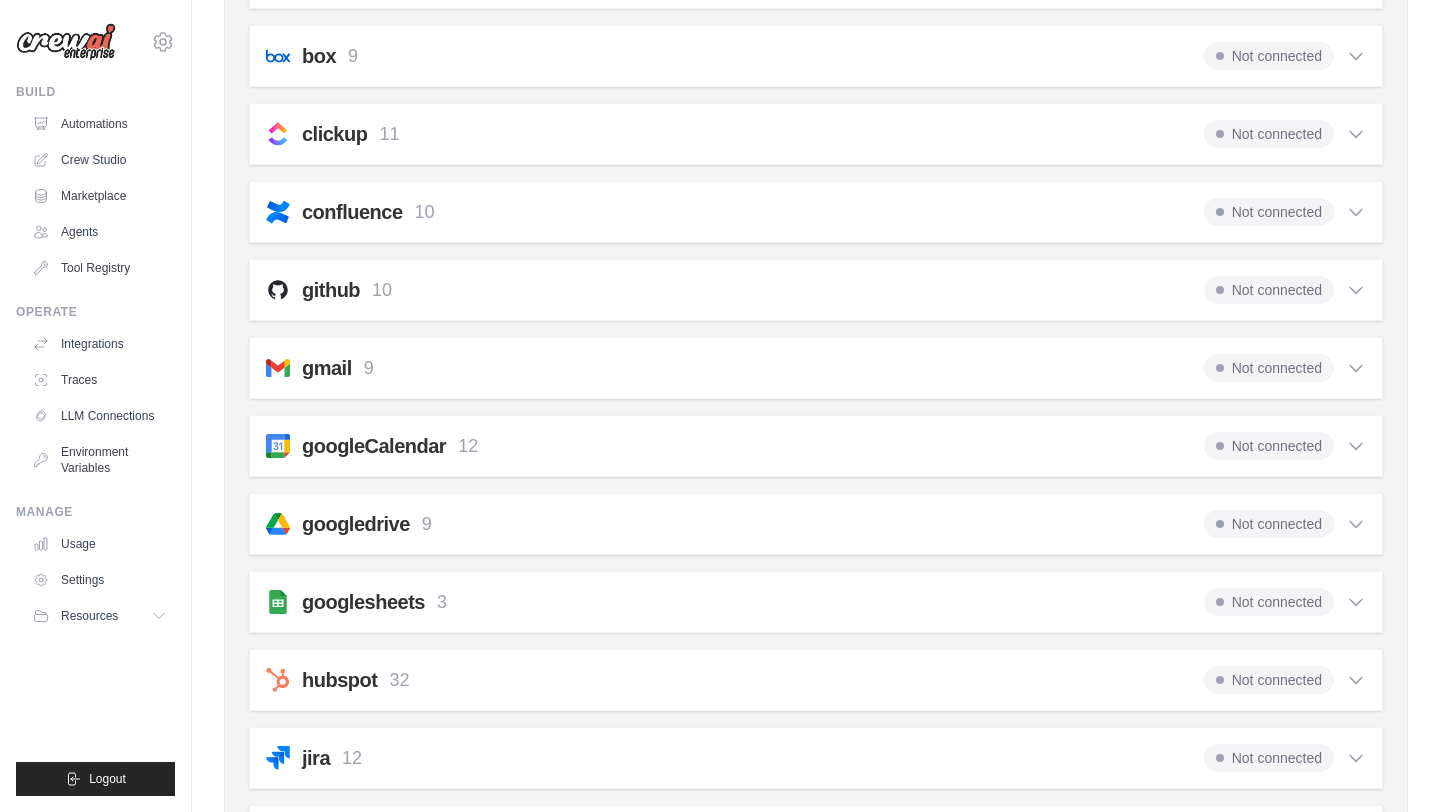 scroll, scrollTop: 331, scrollLeft: 0, axis: vertical 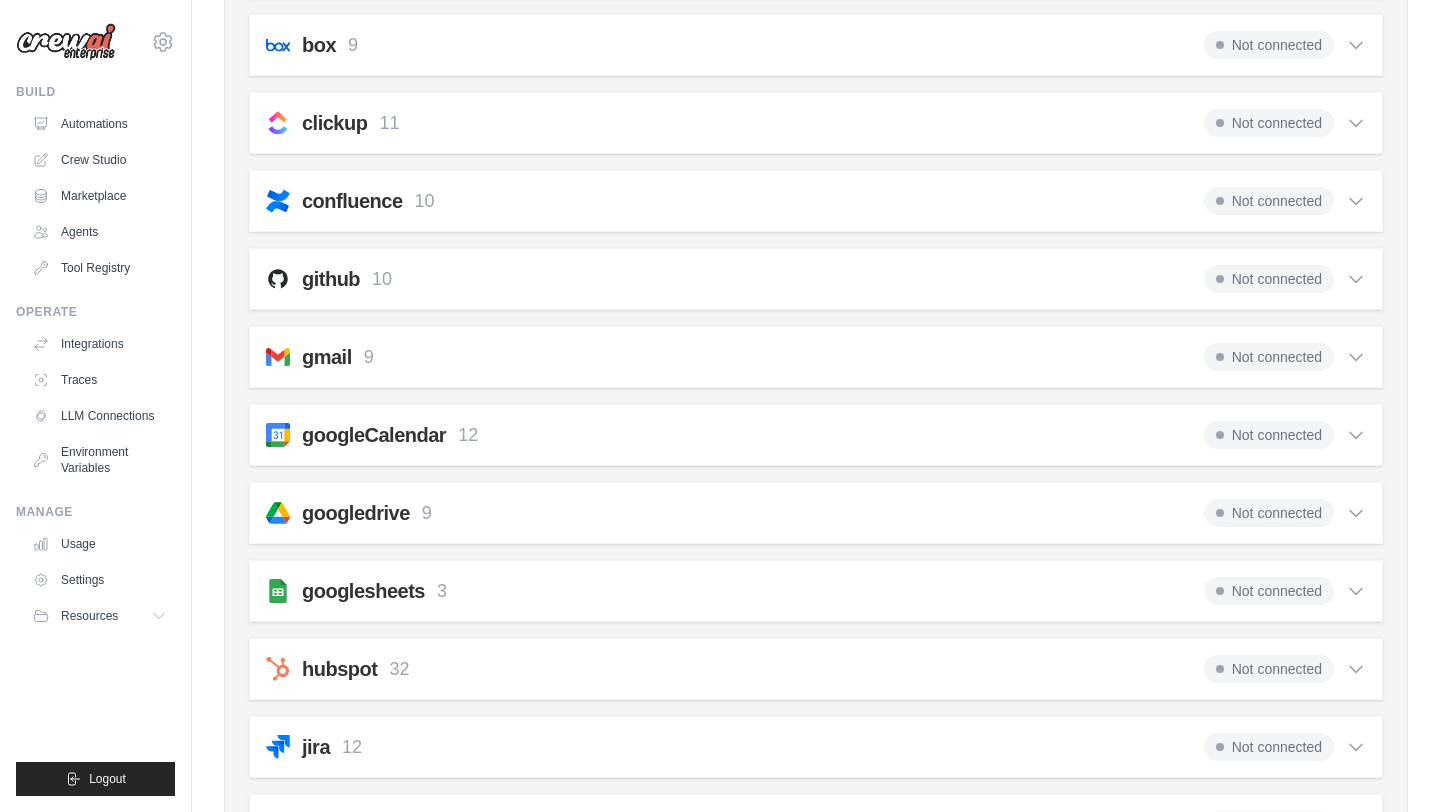 click on "asana
12
Not connected
Select all
Create a Comment:
asana_create_comment
Create a Project:
asana_create_project
12 box" at bounding box center [816, 669] 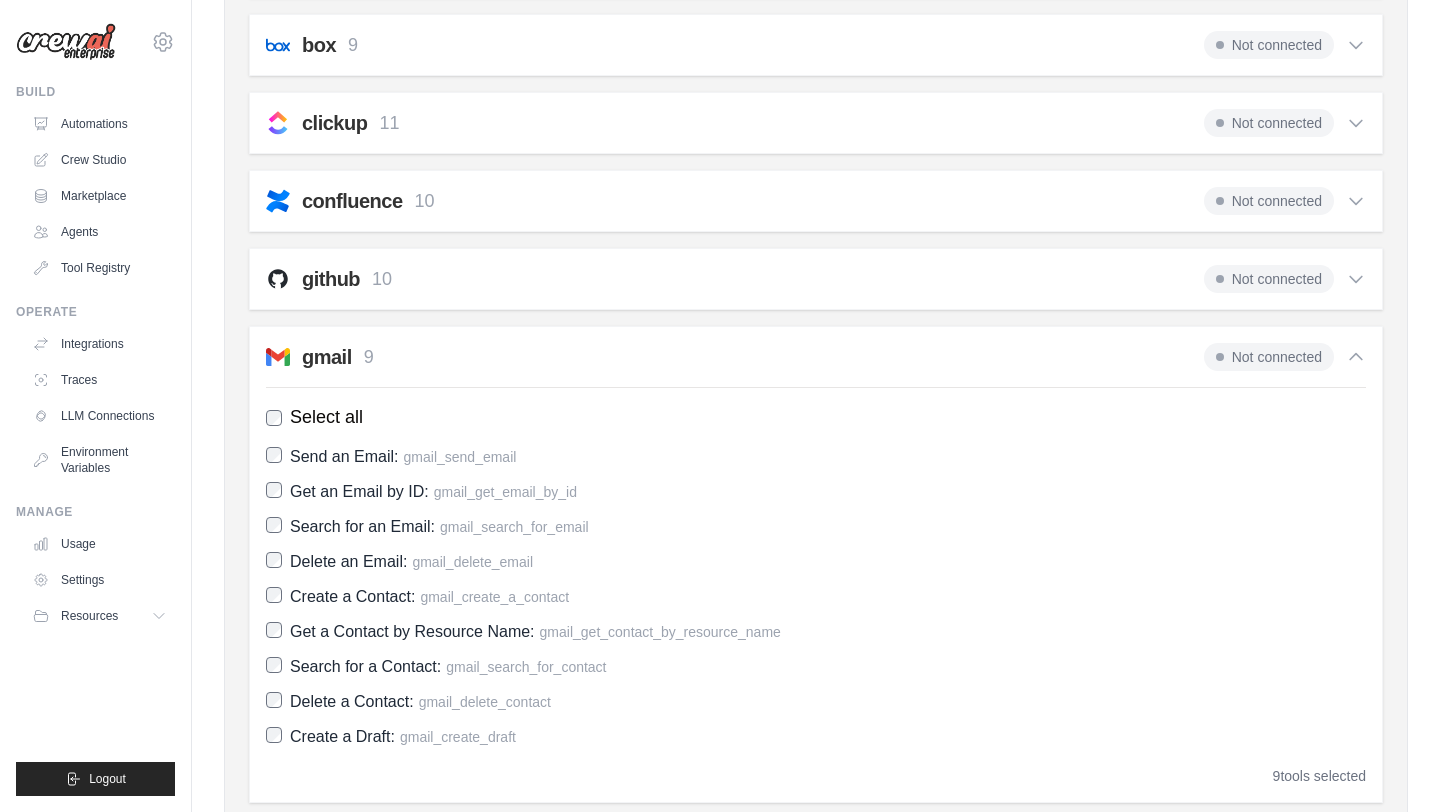 click on "gmail
9
Not connected
Select all
Send an Email:
gmail_send_email
Get an Email by ID:
gmail_get_email_by_id
9" at bounding box center (816, 564) 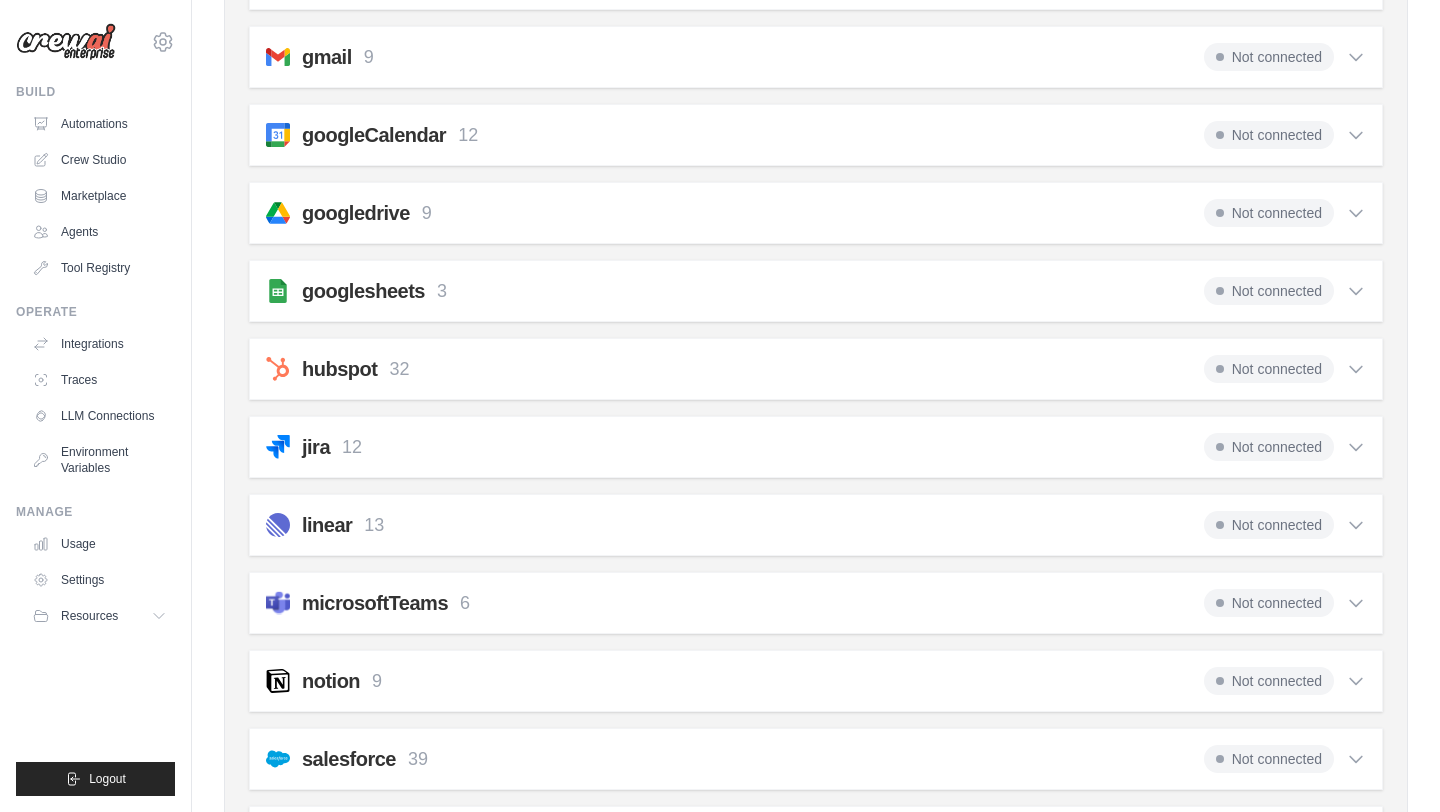 scroll, scrollTop: 0, scrollLeft: 0, axis: both 